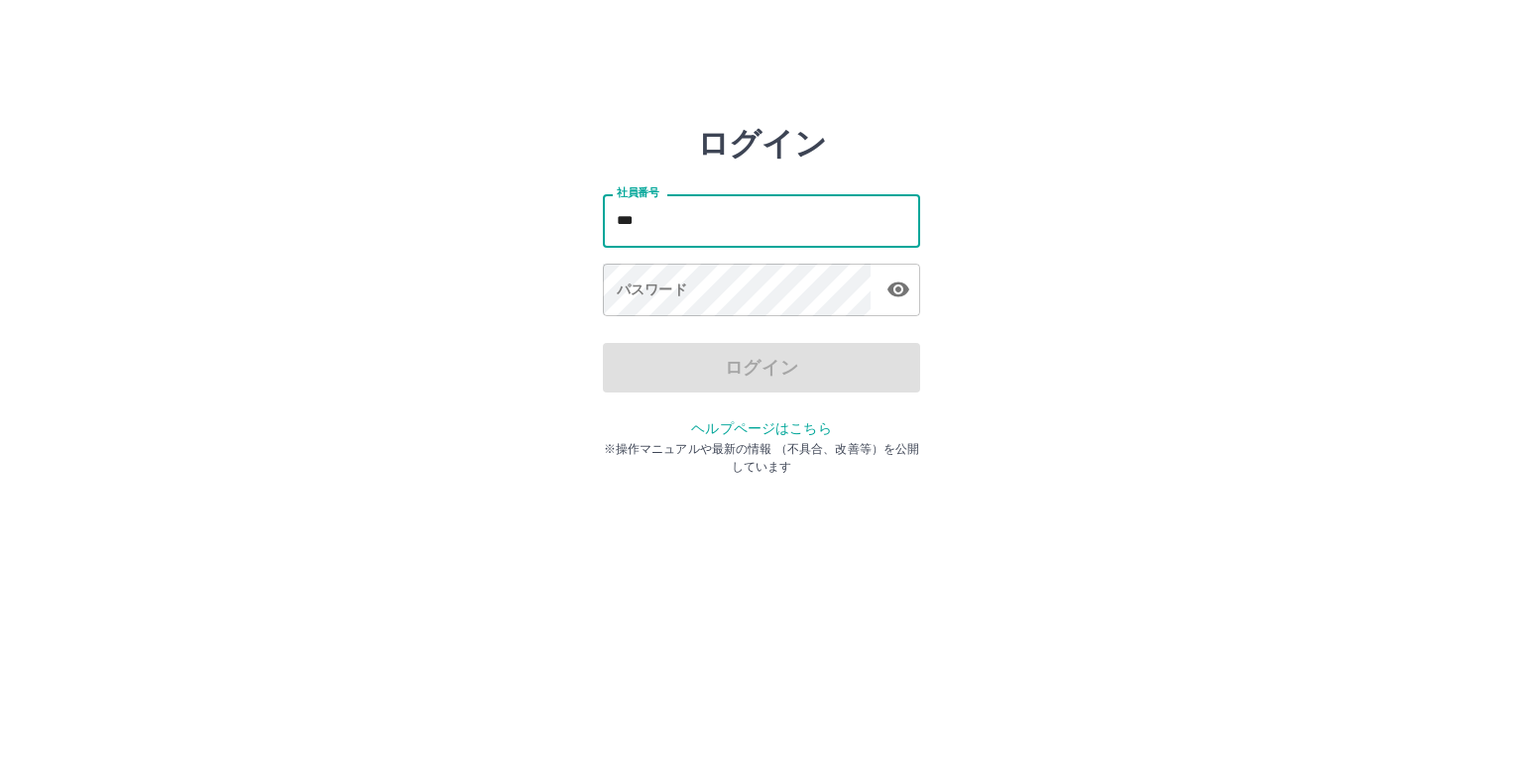 scroll, scrollTop: 0, scrollLeft: 0, axis: both 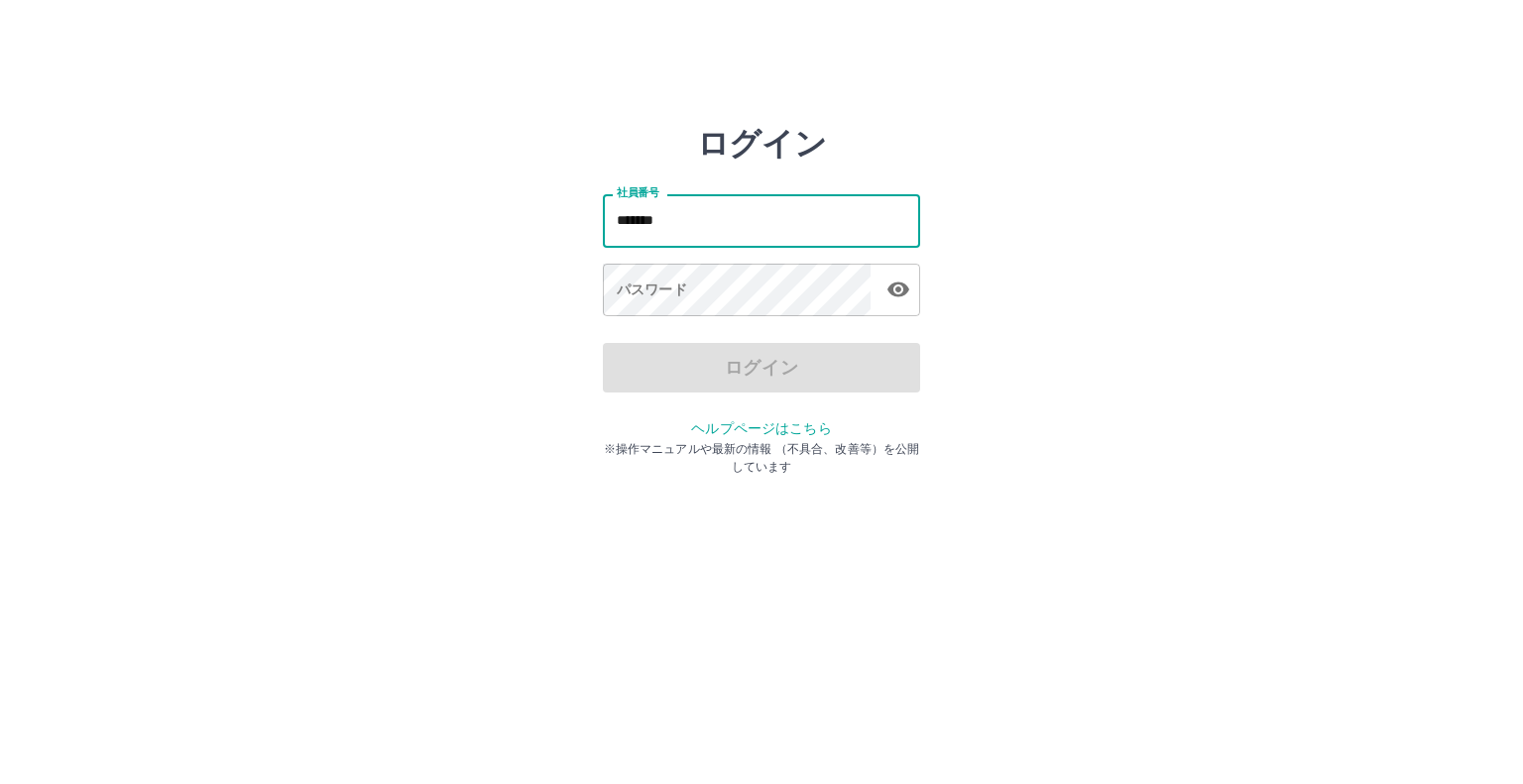 type on "*******" 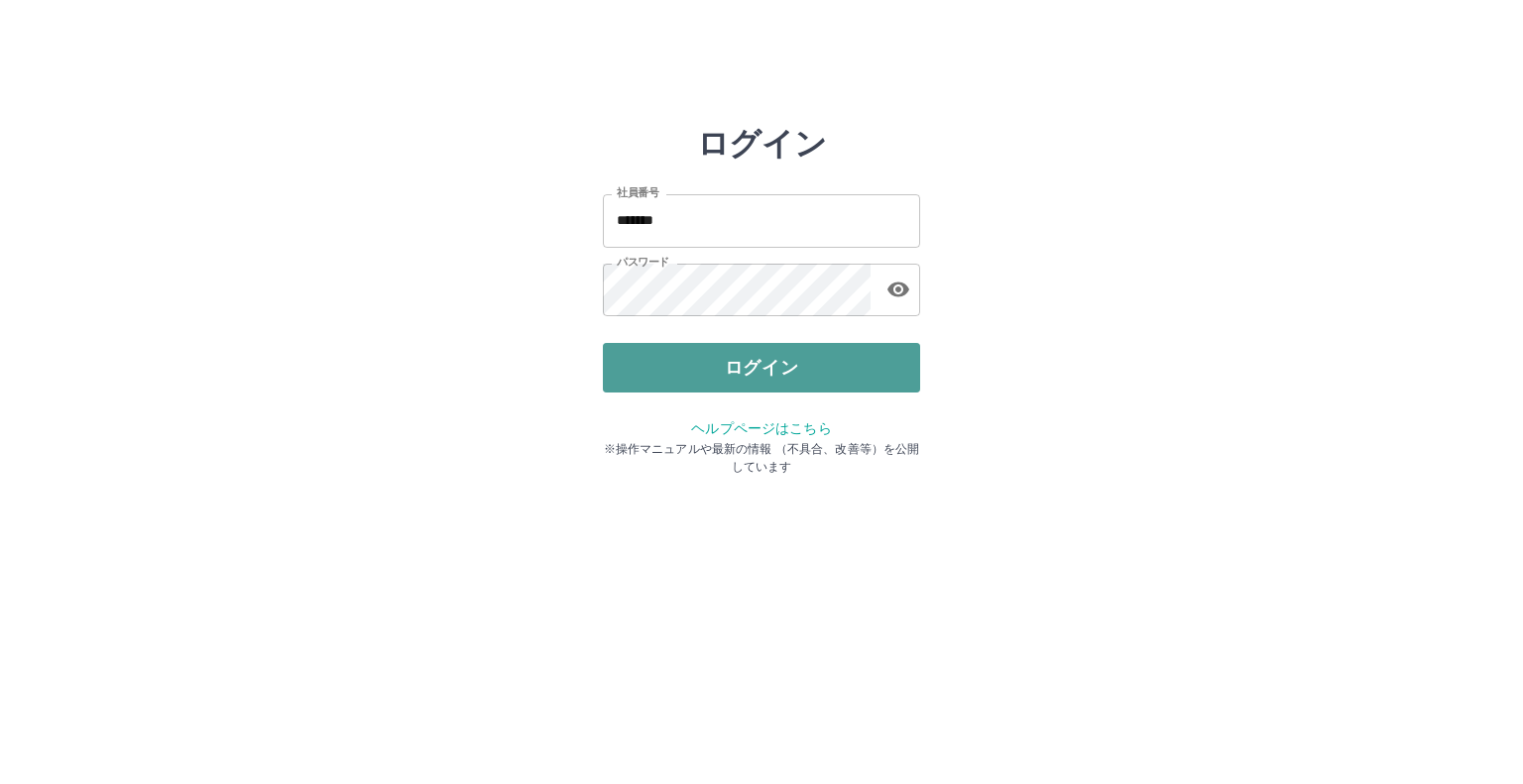 click on "ログイン" at bounding box center [762, 368] 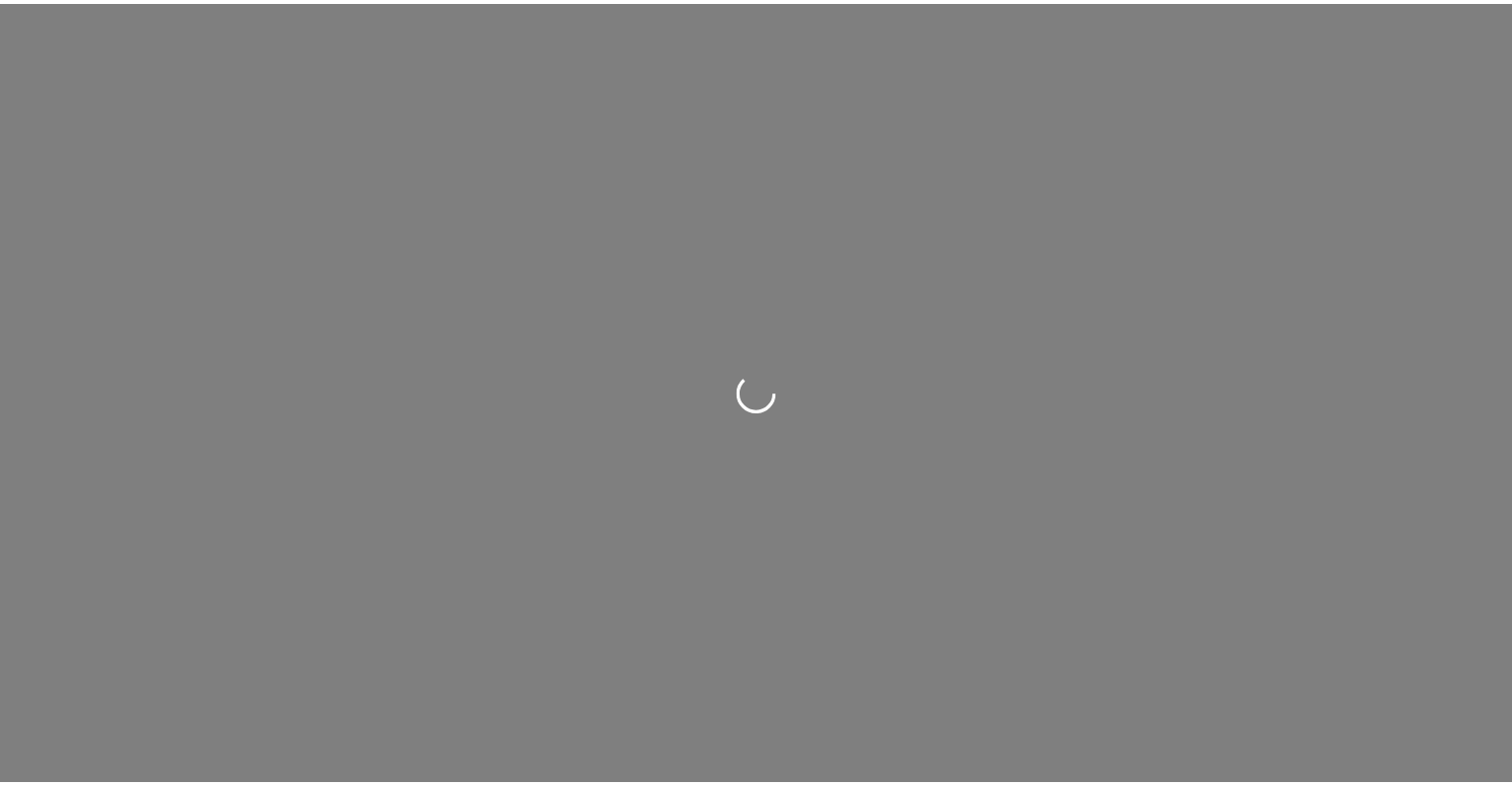 scroll, scrollTop: 0, scrollLeft: 0, axis: both 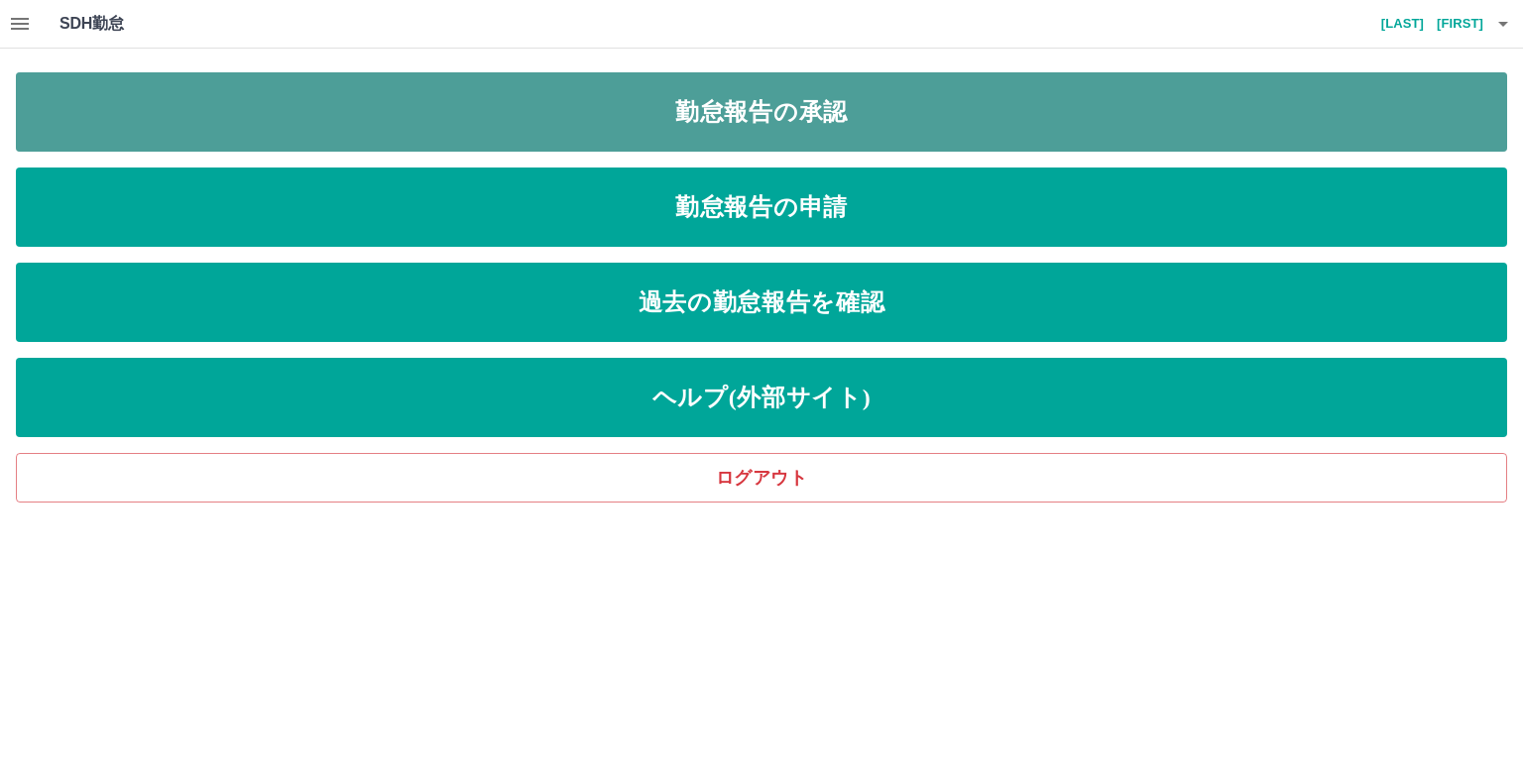 click on "勤怠報告の承認" at bounding box center (762, 112) 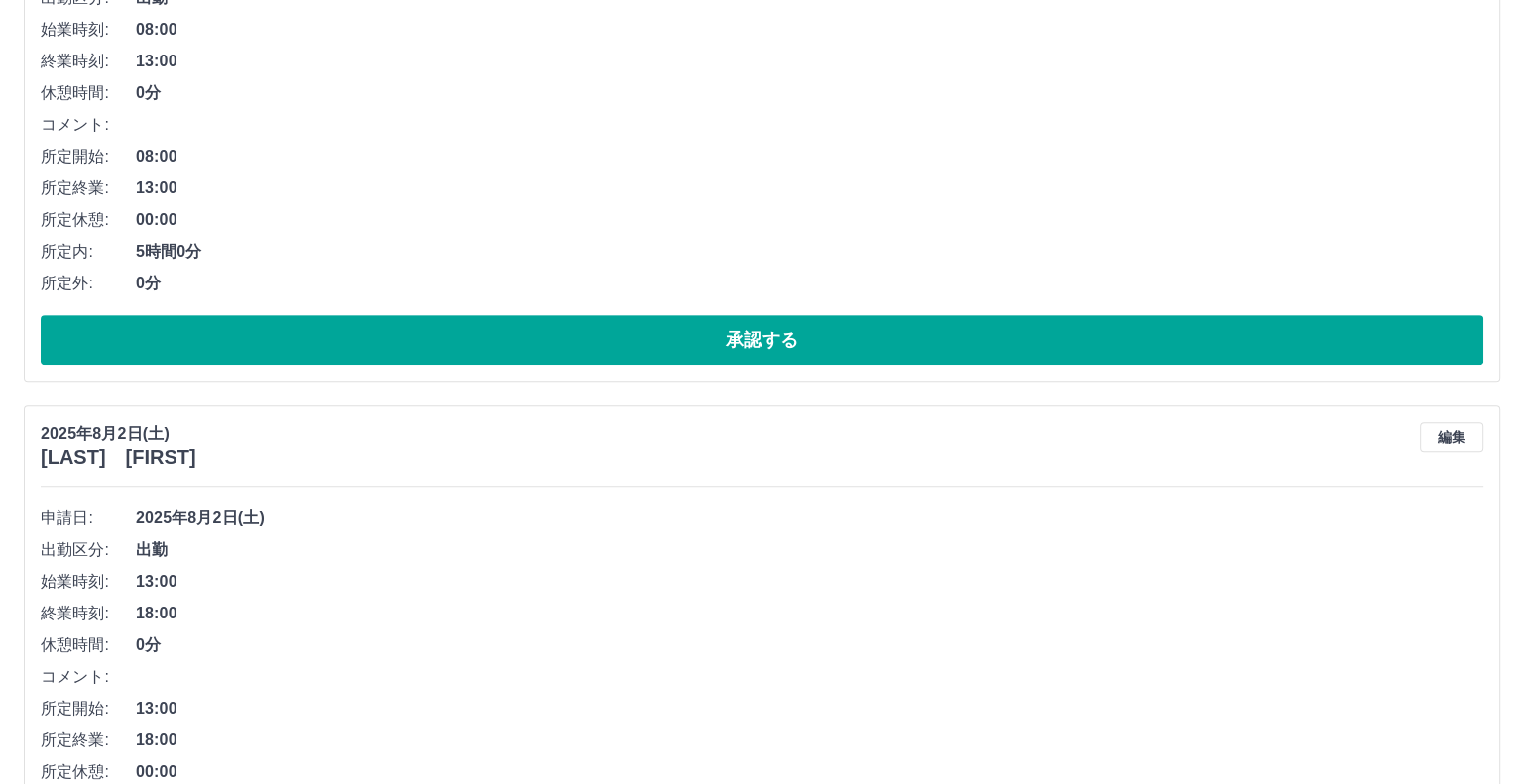 scroll, scrollTop: 0, scrollLeft: 0, axis: both 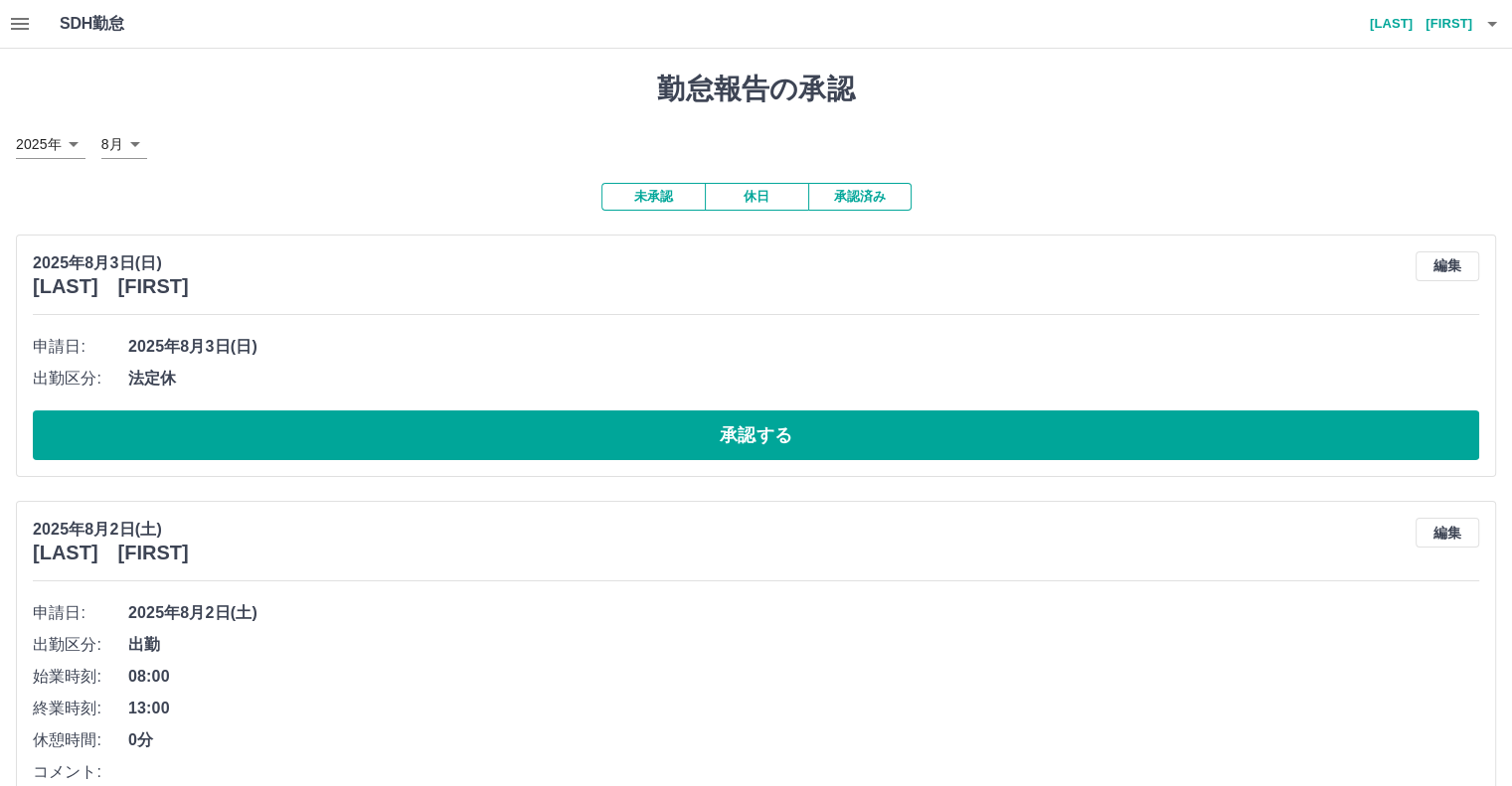 click 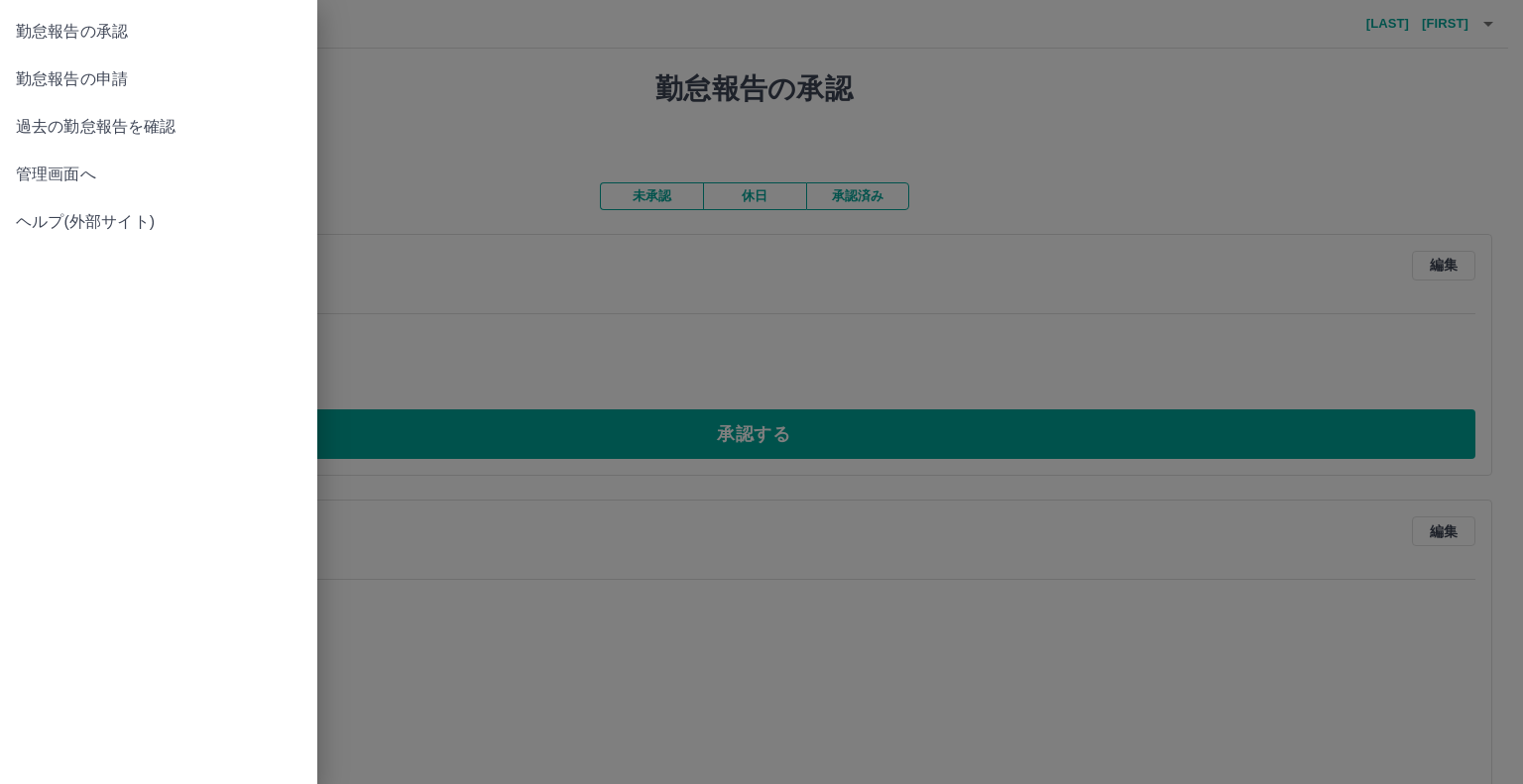 click on "管理画面へ" at bounding box center [159, 174] 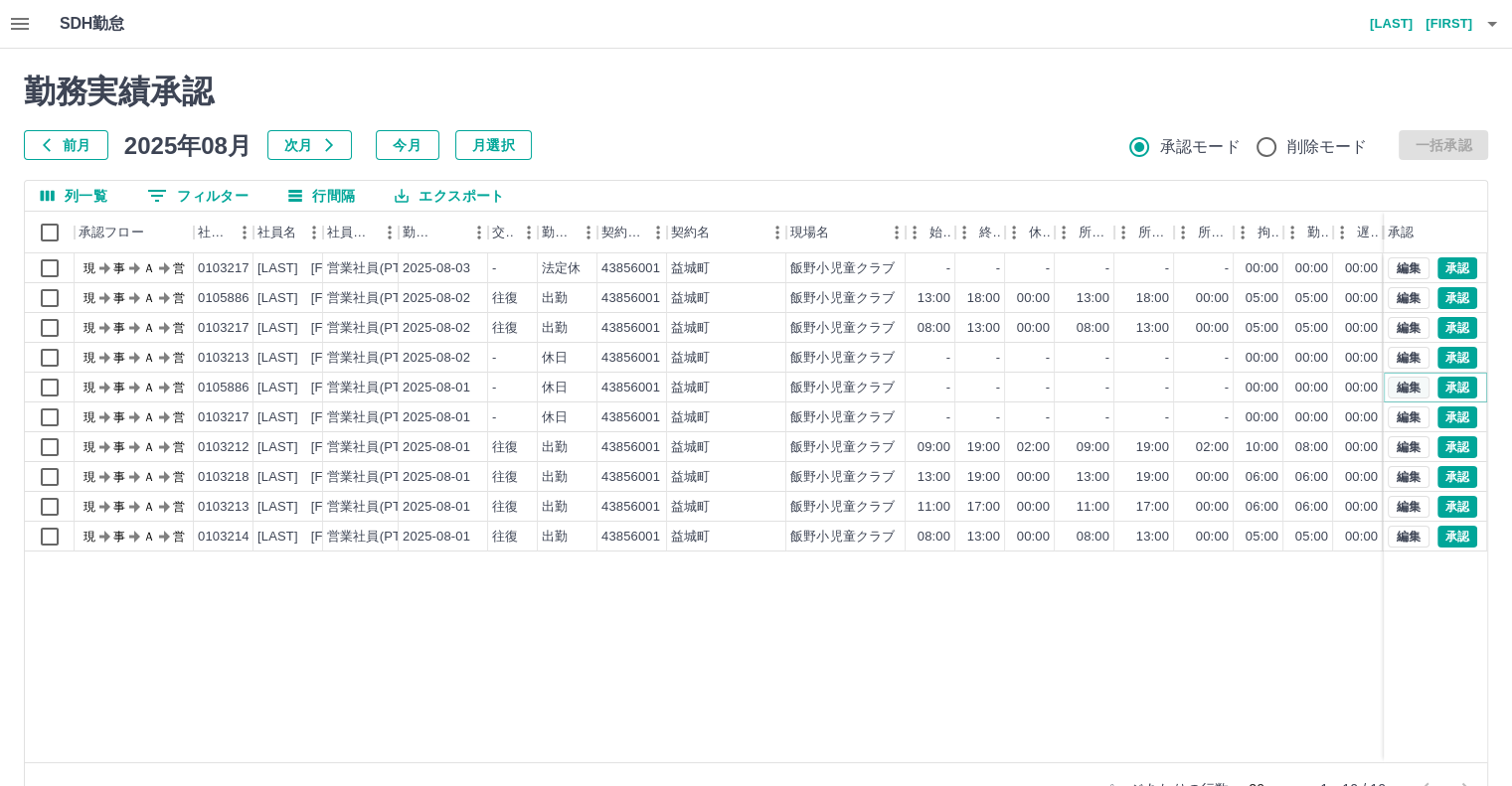 click on "編集" at bounding box center (1409, 388) 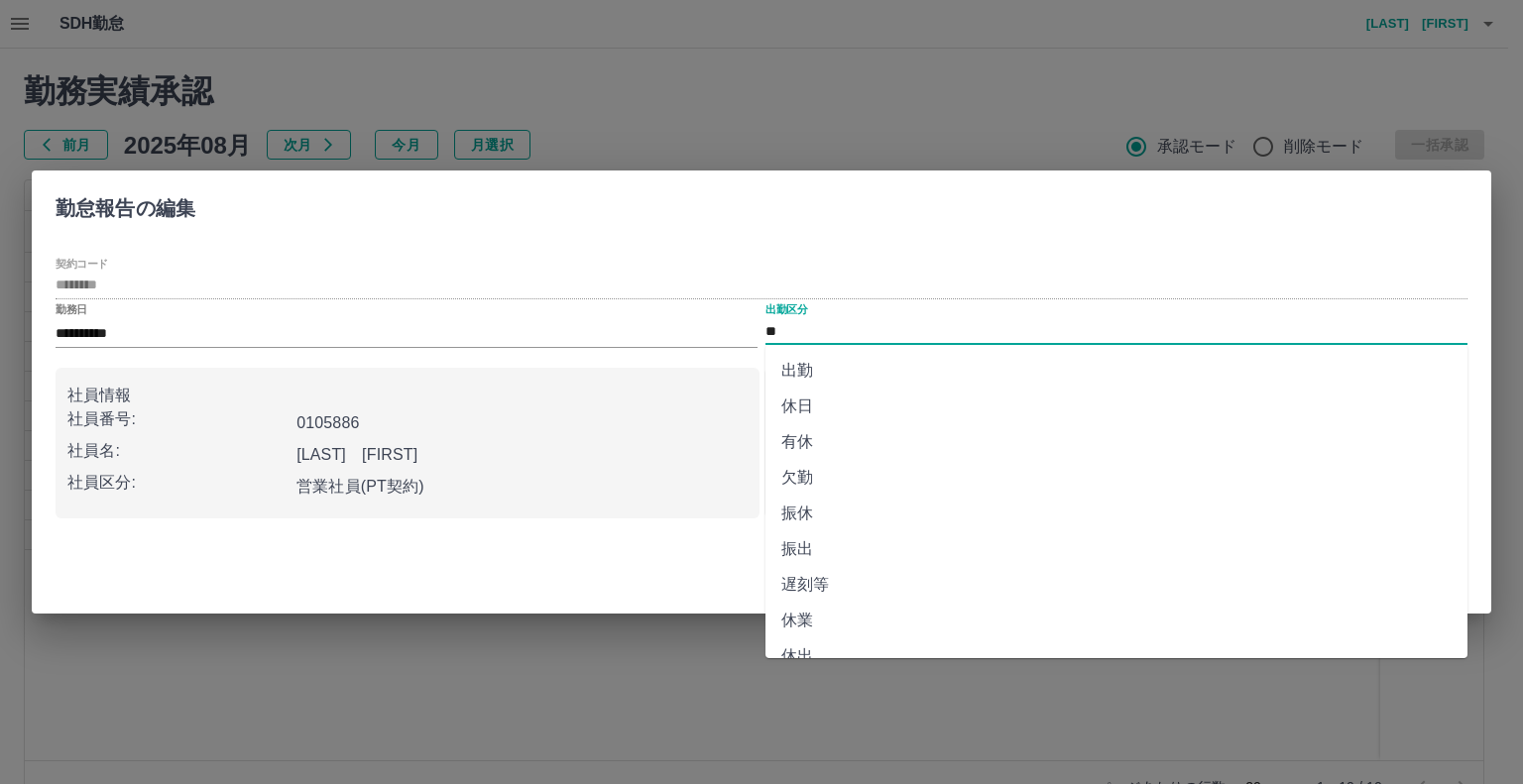click on "**" at bounding box center (1116, 331) 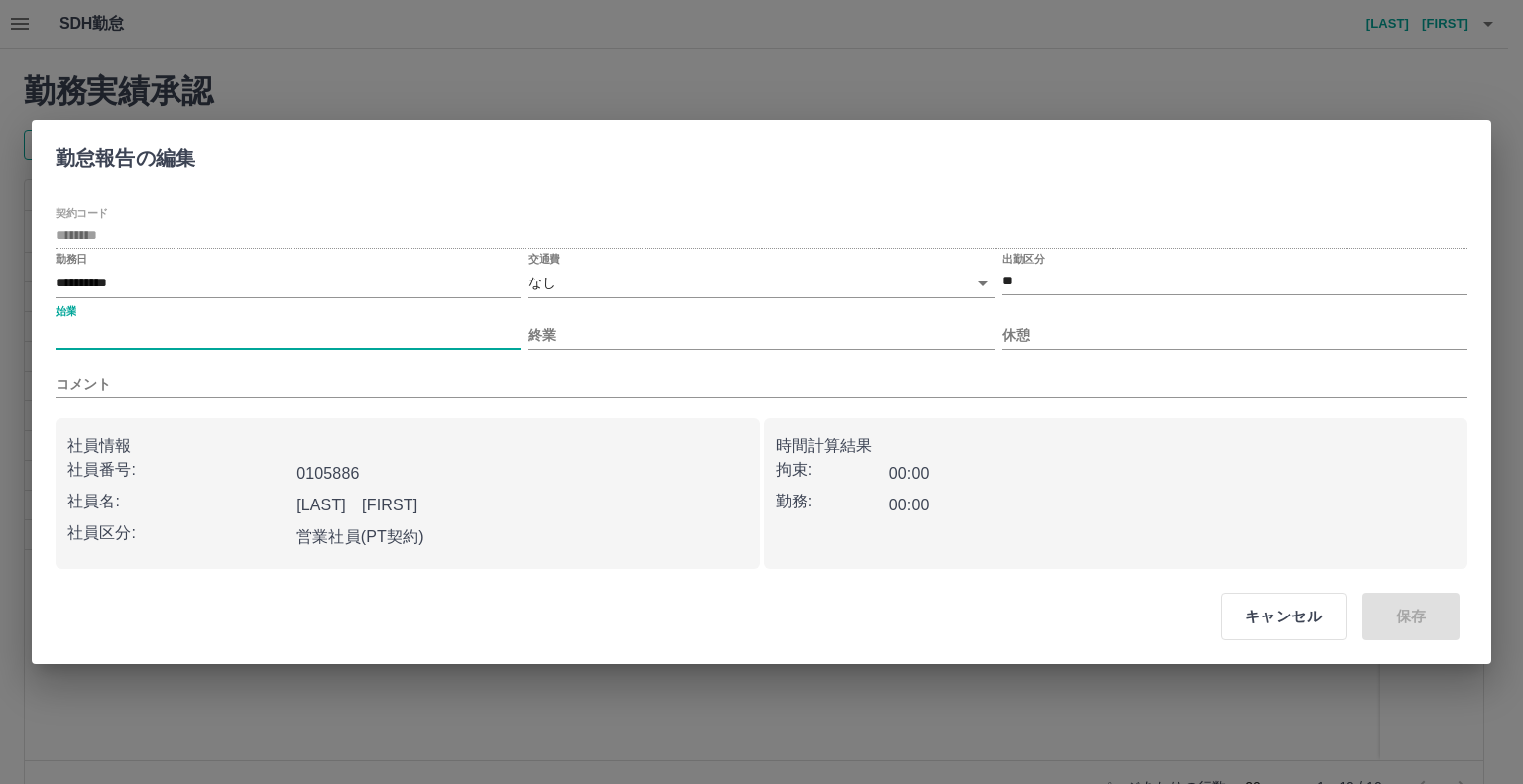 click on "始業" at bounding box center (288, 335) 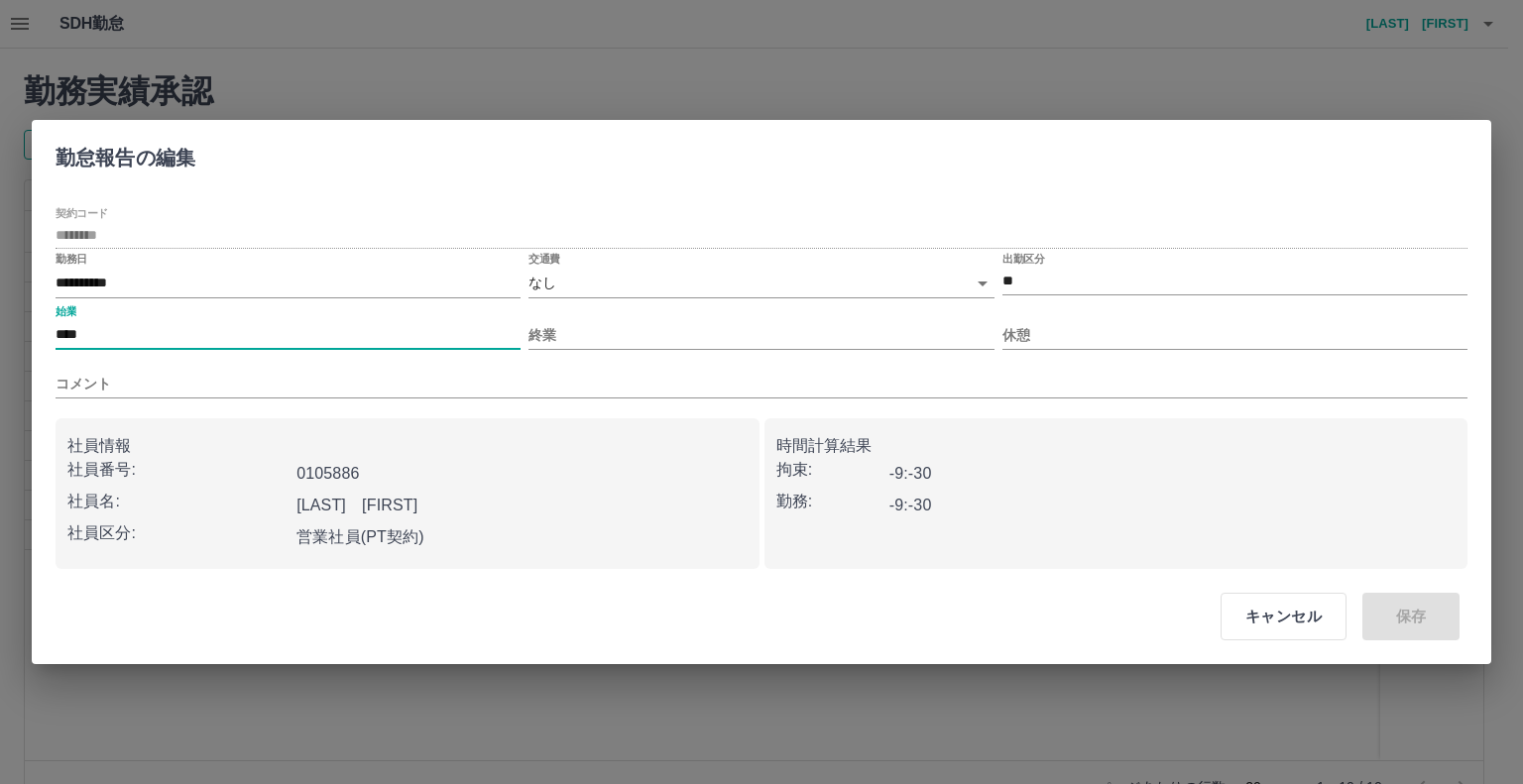 type on "****" 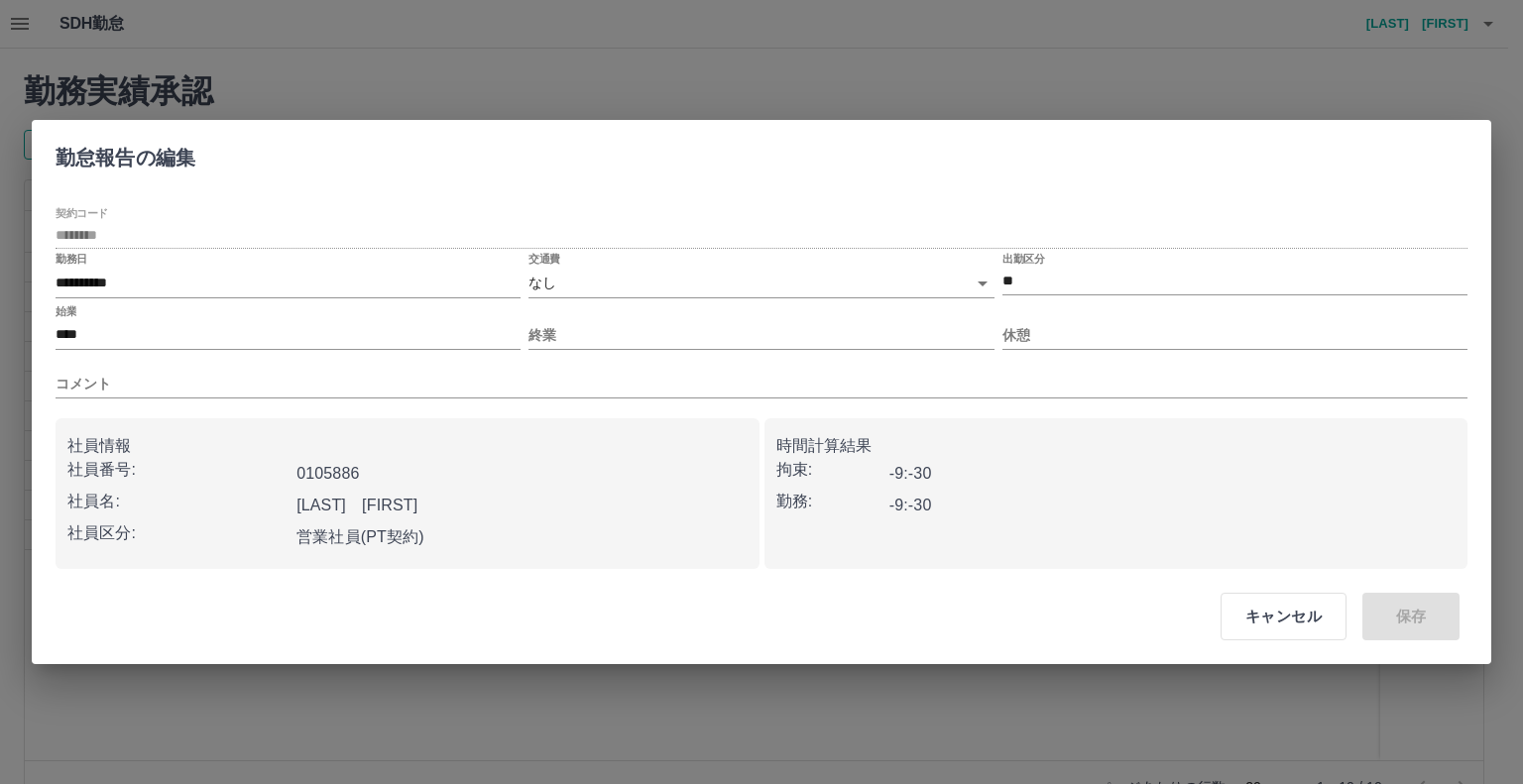 click on "終業" at bounding box center (761, 327) 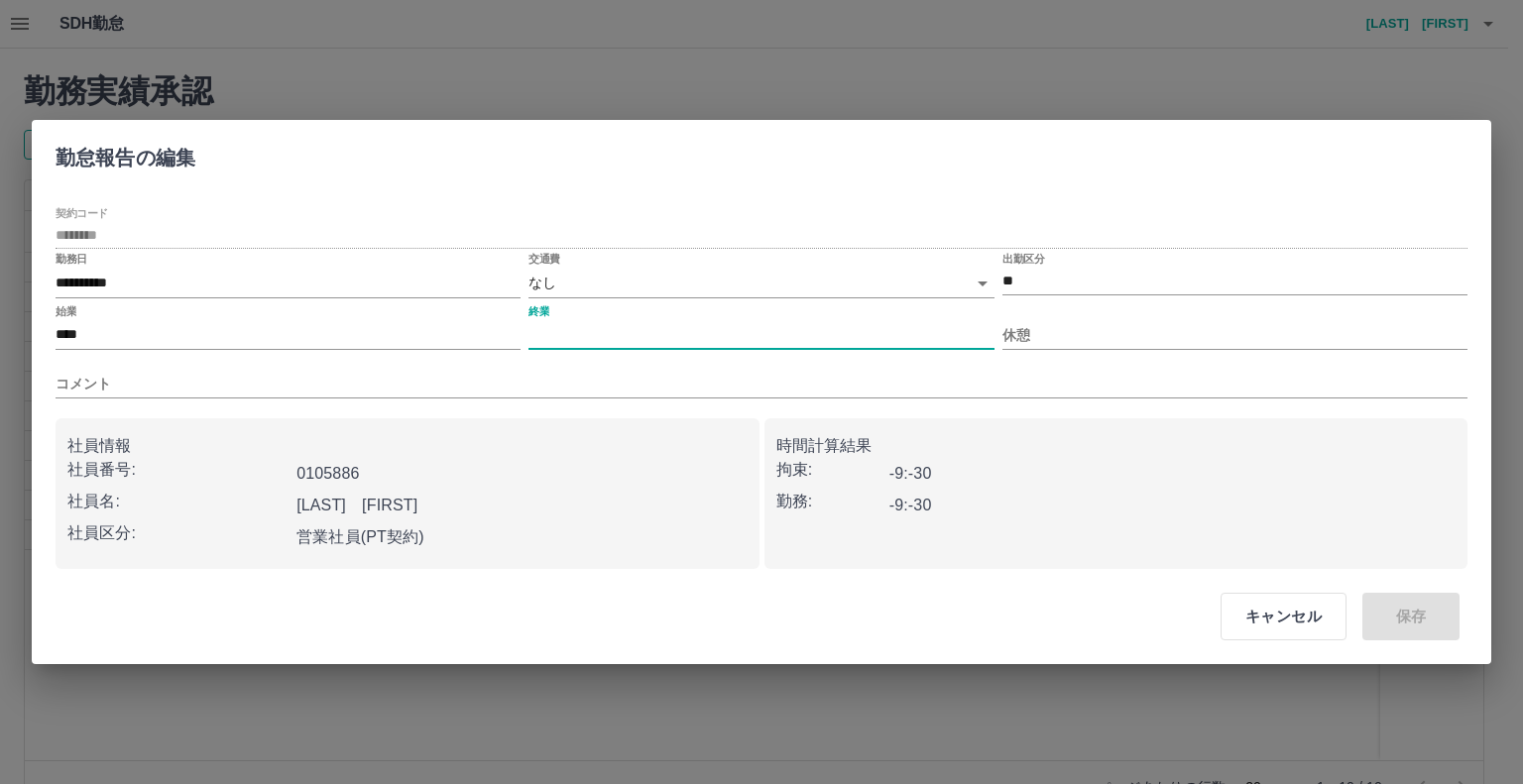 click on "終業" at bounding box center [761, 335] 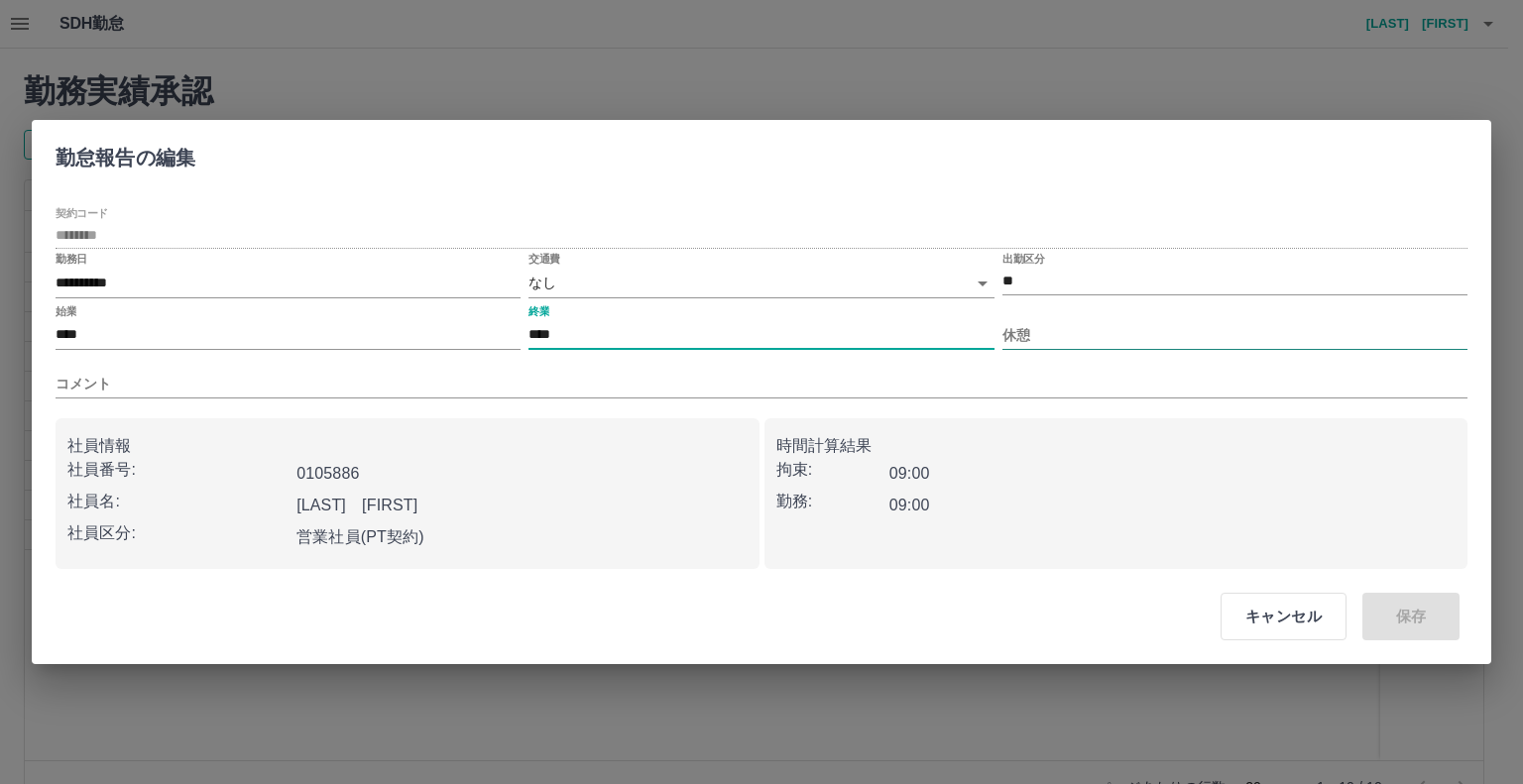 type on "****" 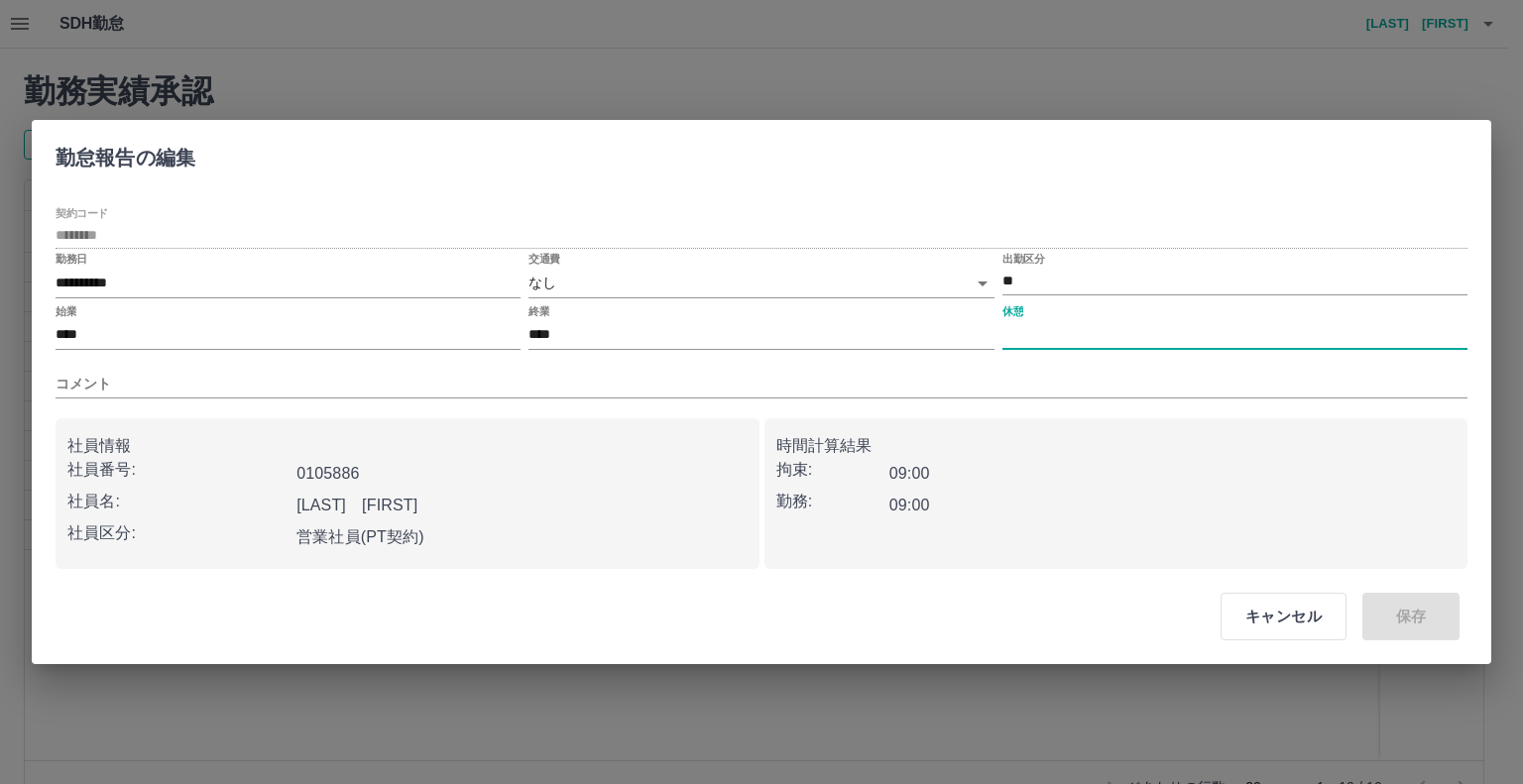 click on "休憩" at bounding box center [1234, 335] 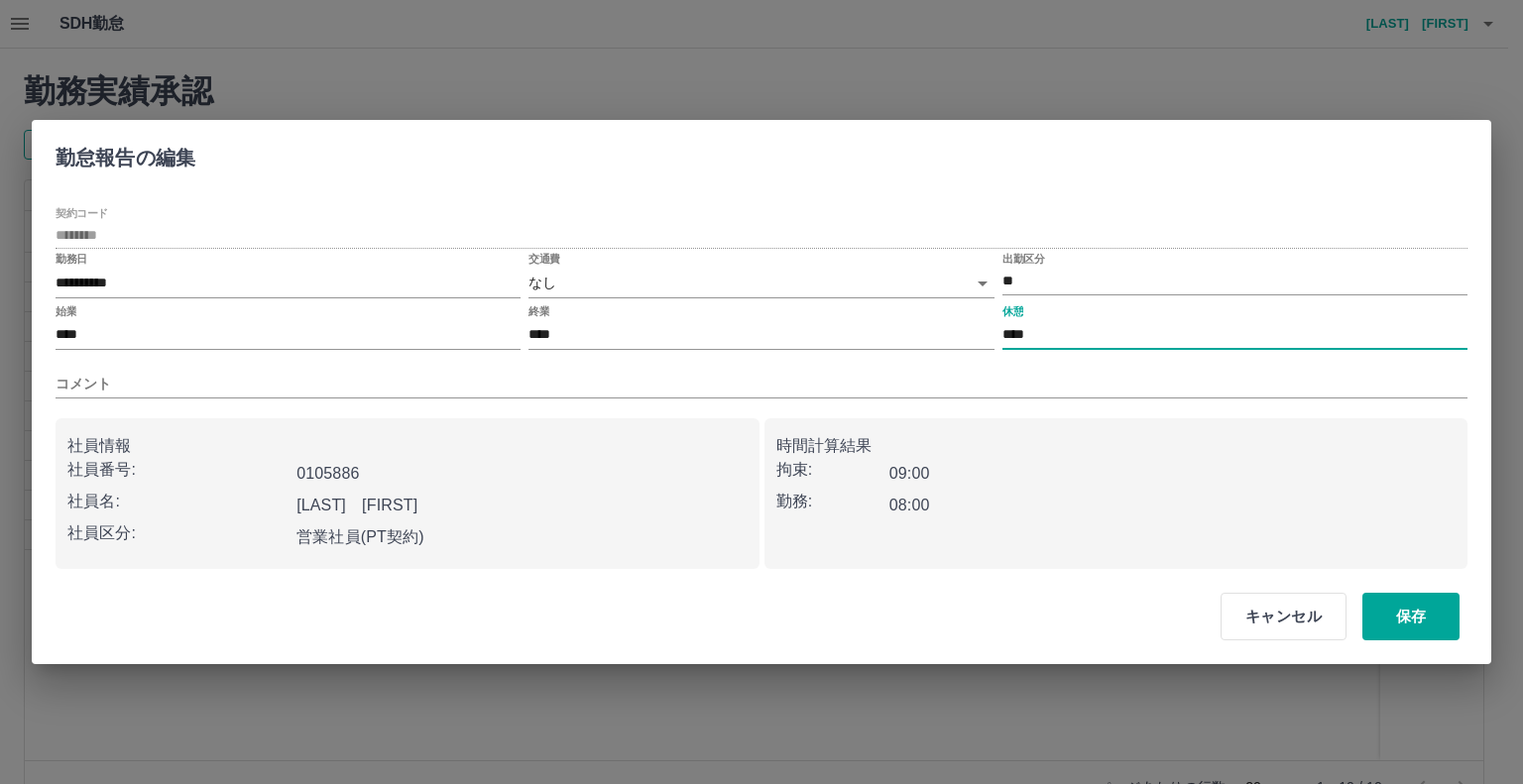 type on "****" 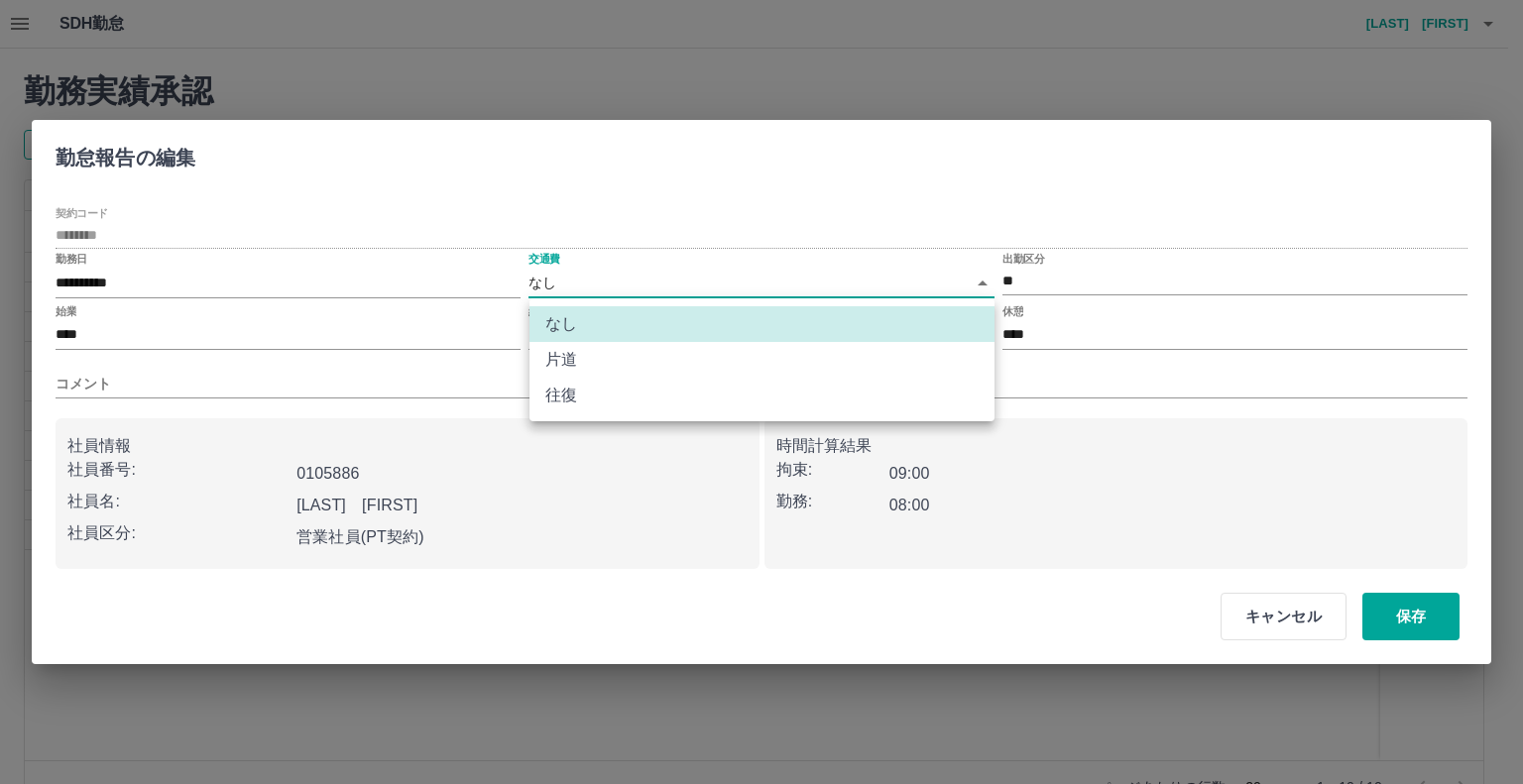 click on "往復" at bounding box center (762, 395) 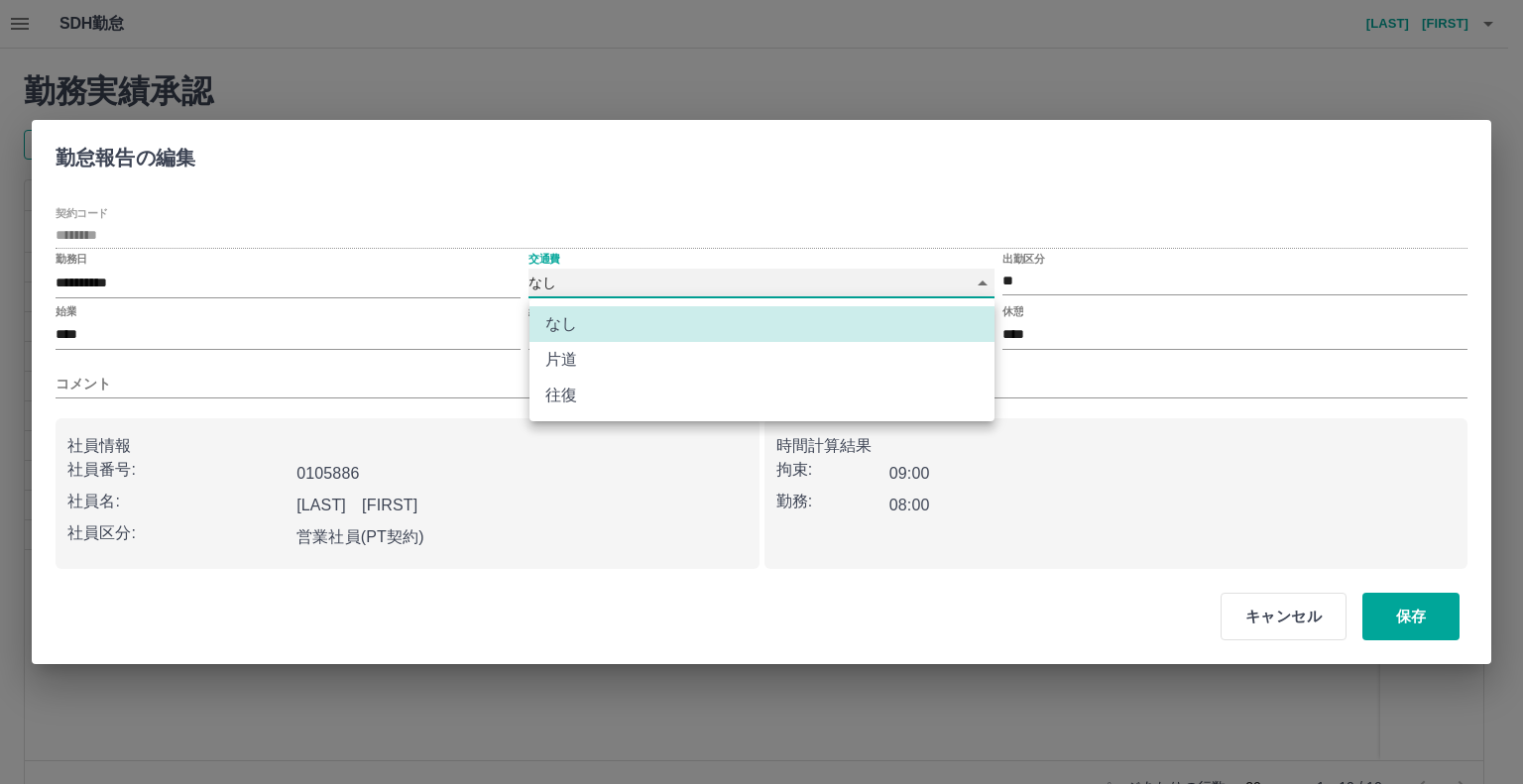 type on "******" 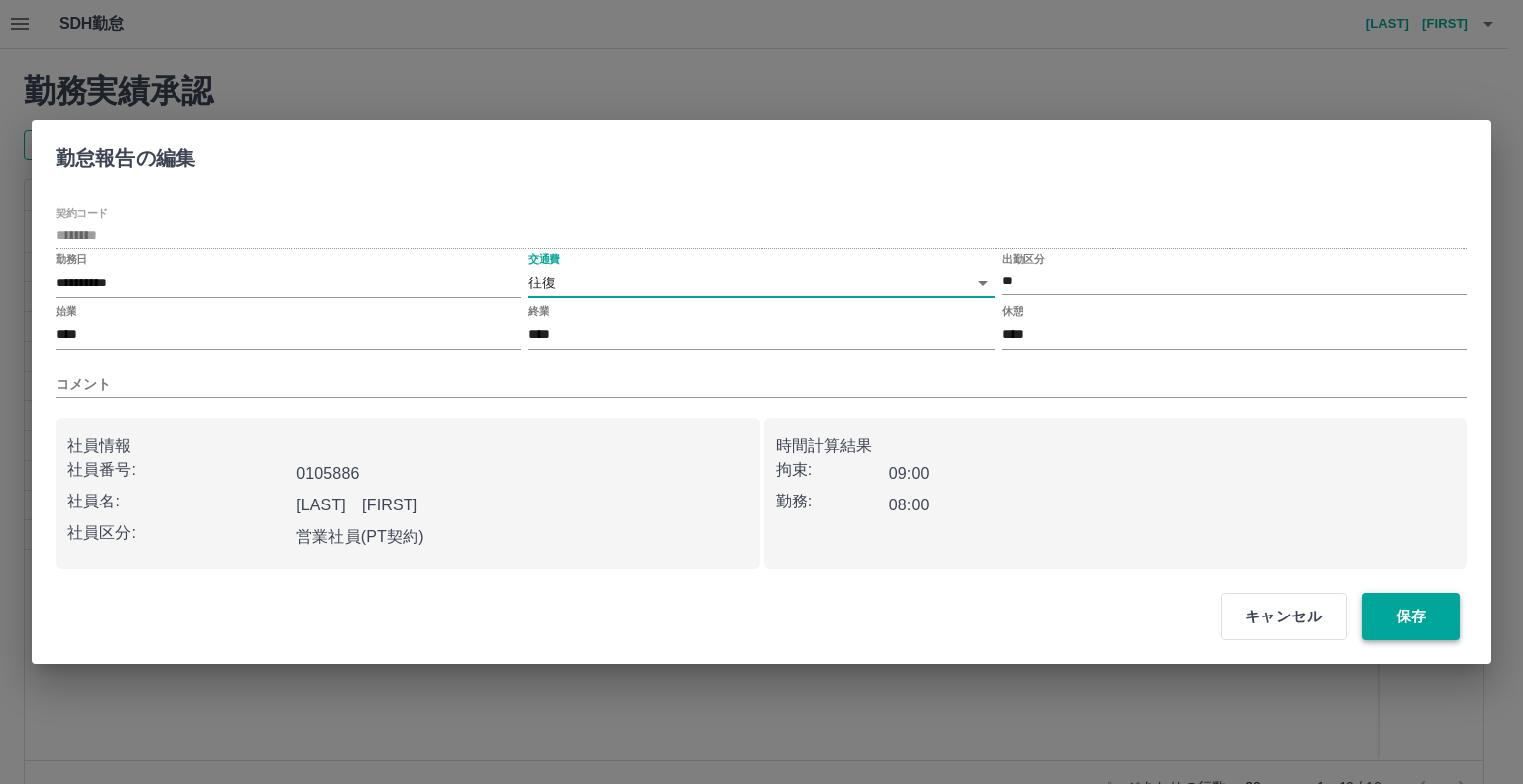 drag, startPoint x: 1353, startPoint y: 562, endPoint x: 1386, endPoint y: 604, distance: 53.413481 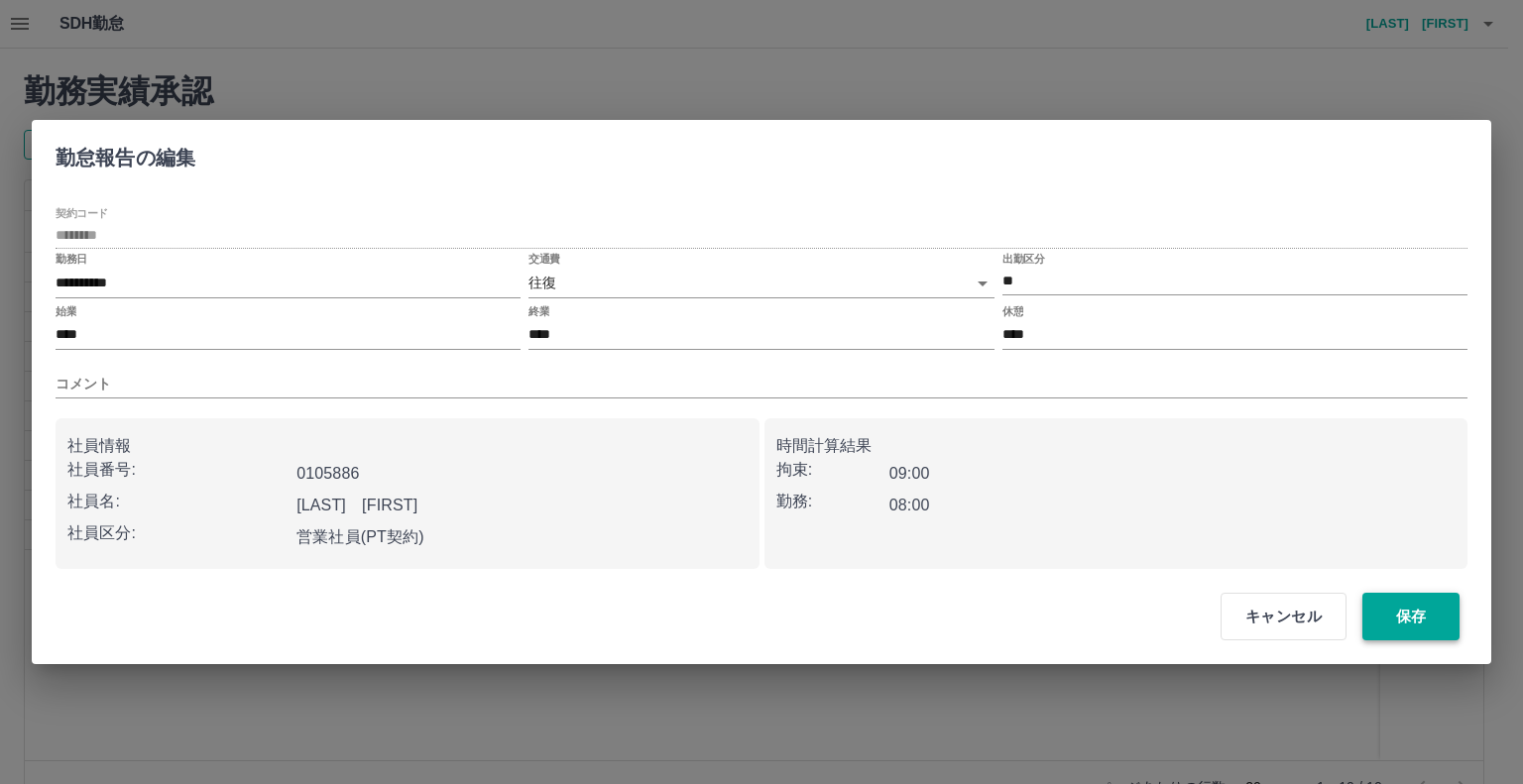 click on "保存" at bounding box center [1411, 616] 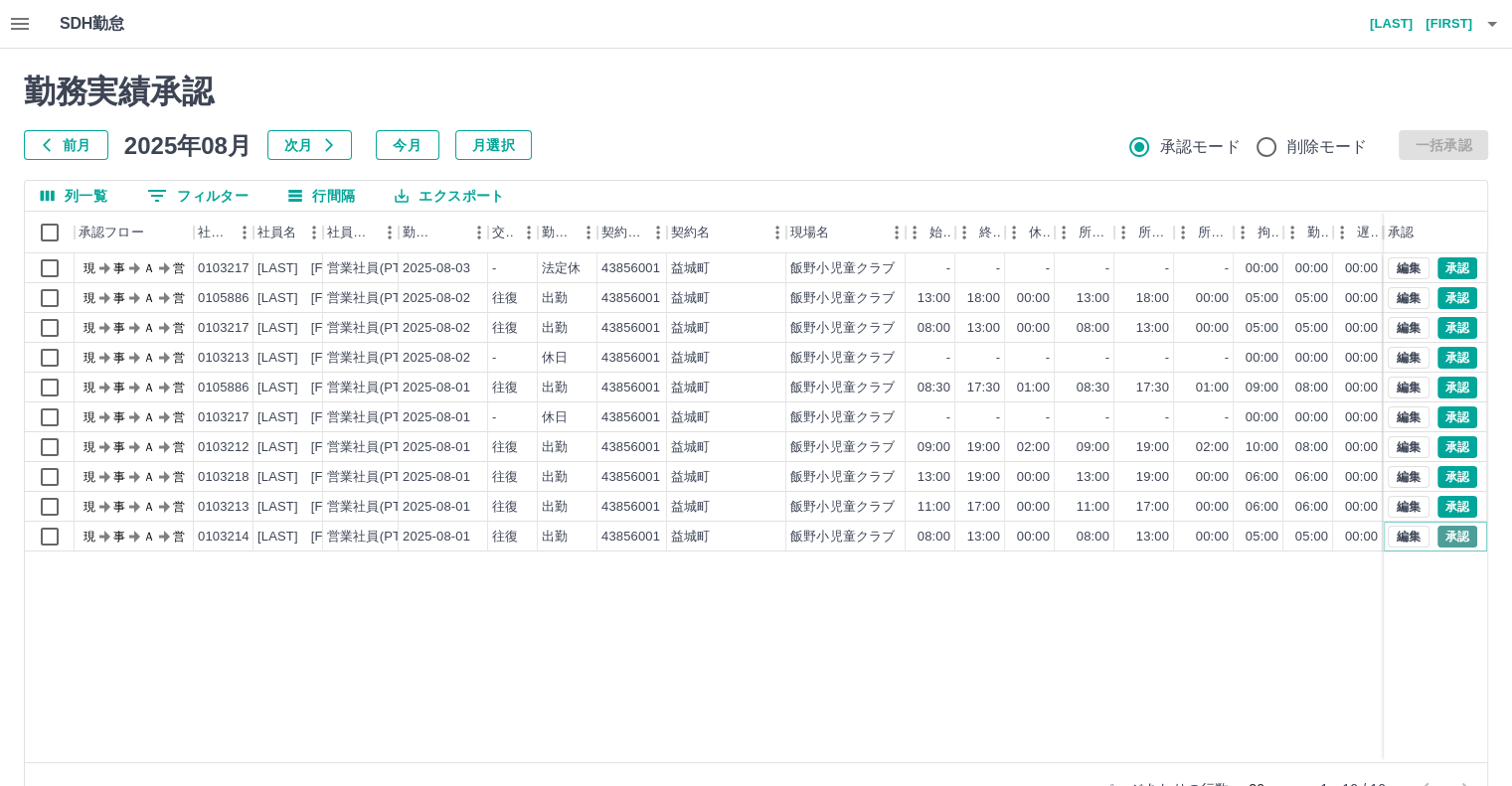 click on "承認" at bounding box center (1457, 537) 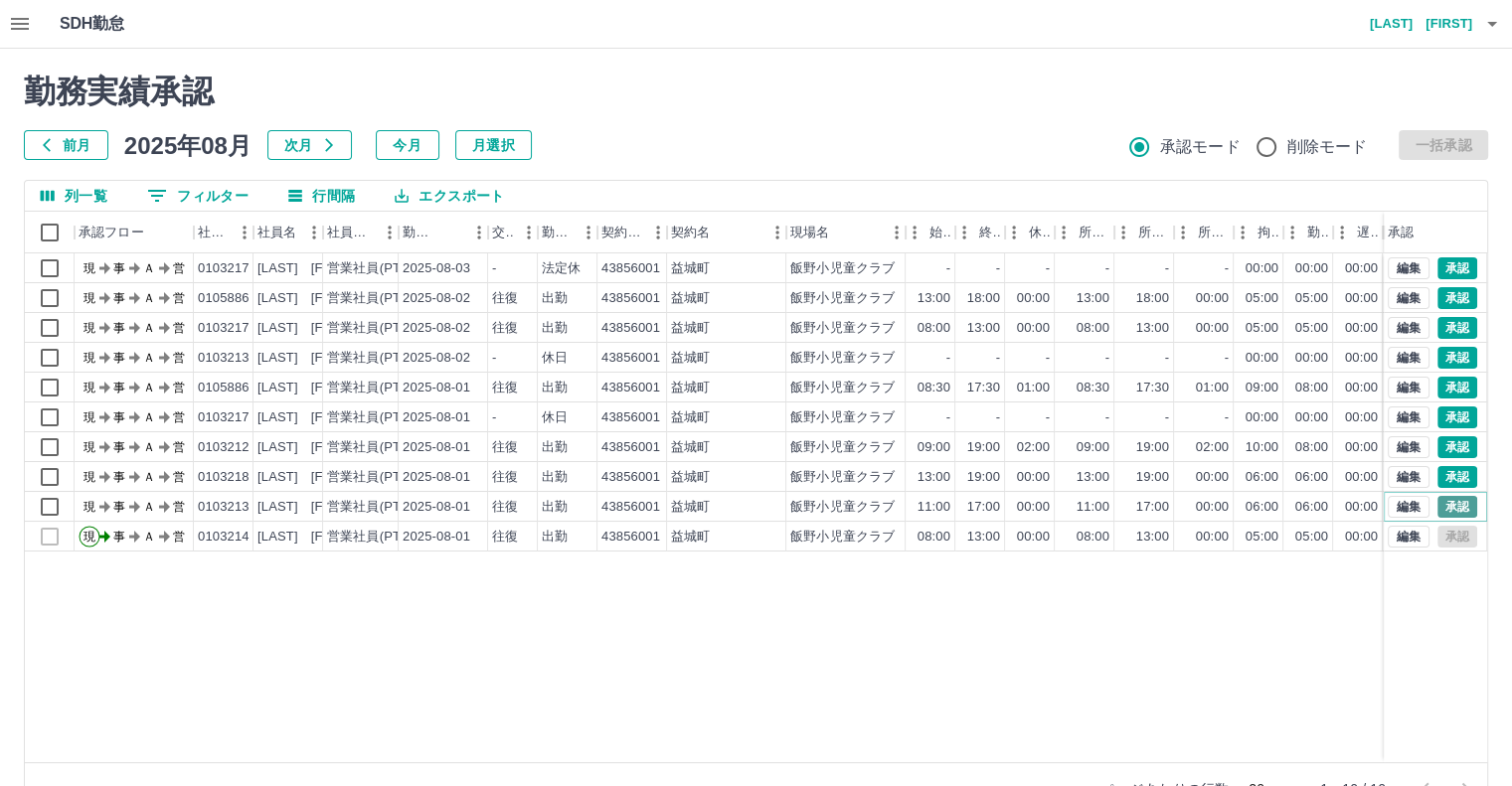 click on "承認" at bounding box center [1457, 507] 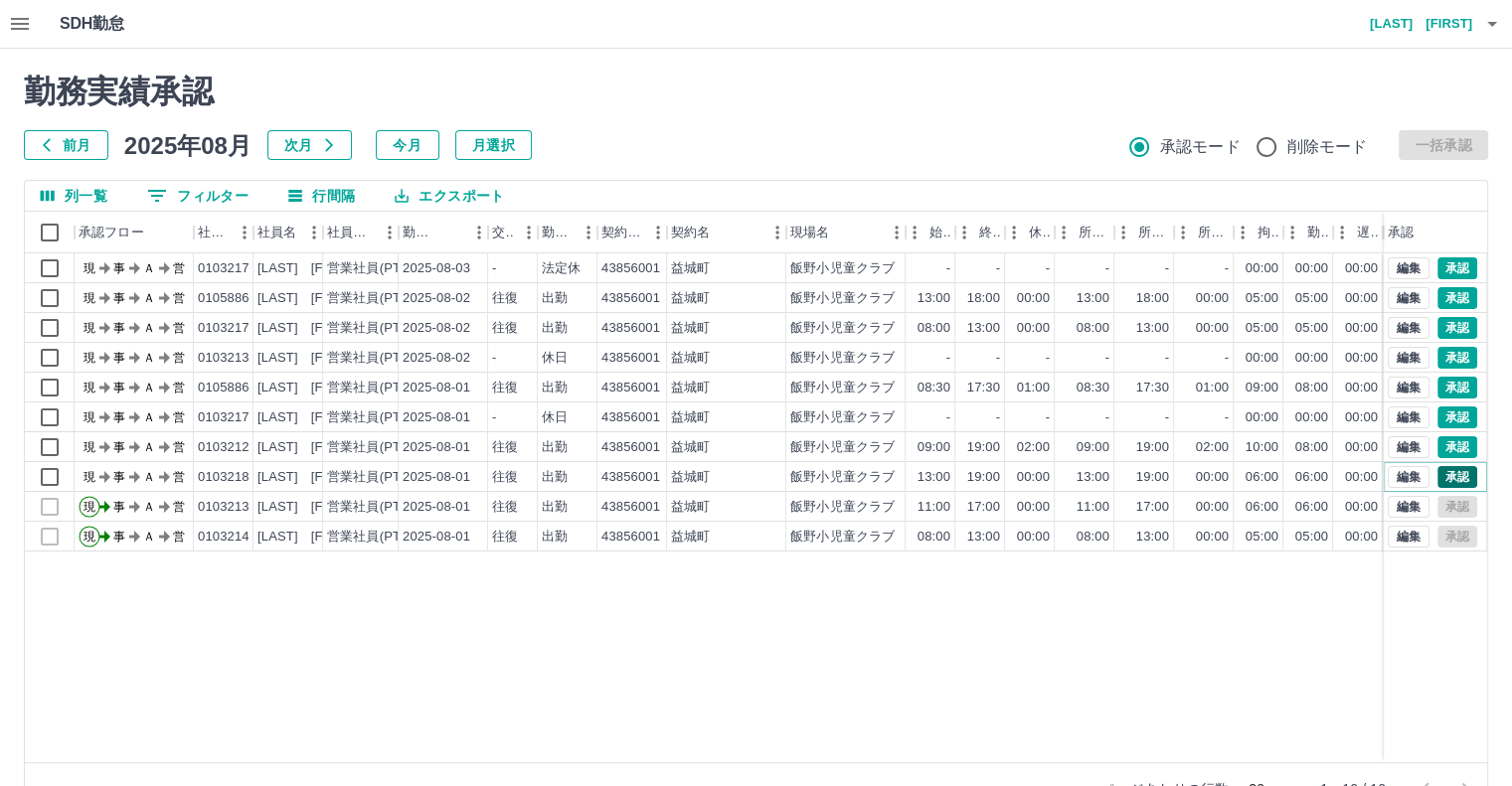 click on "承認" at bounding box center (1457, 477) 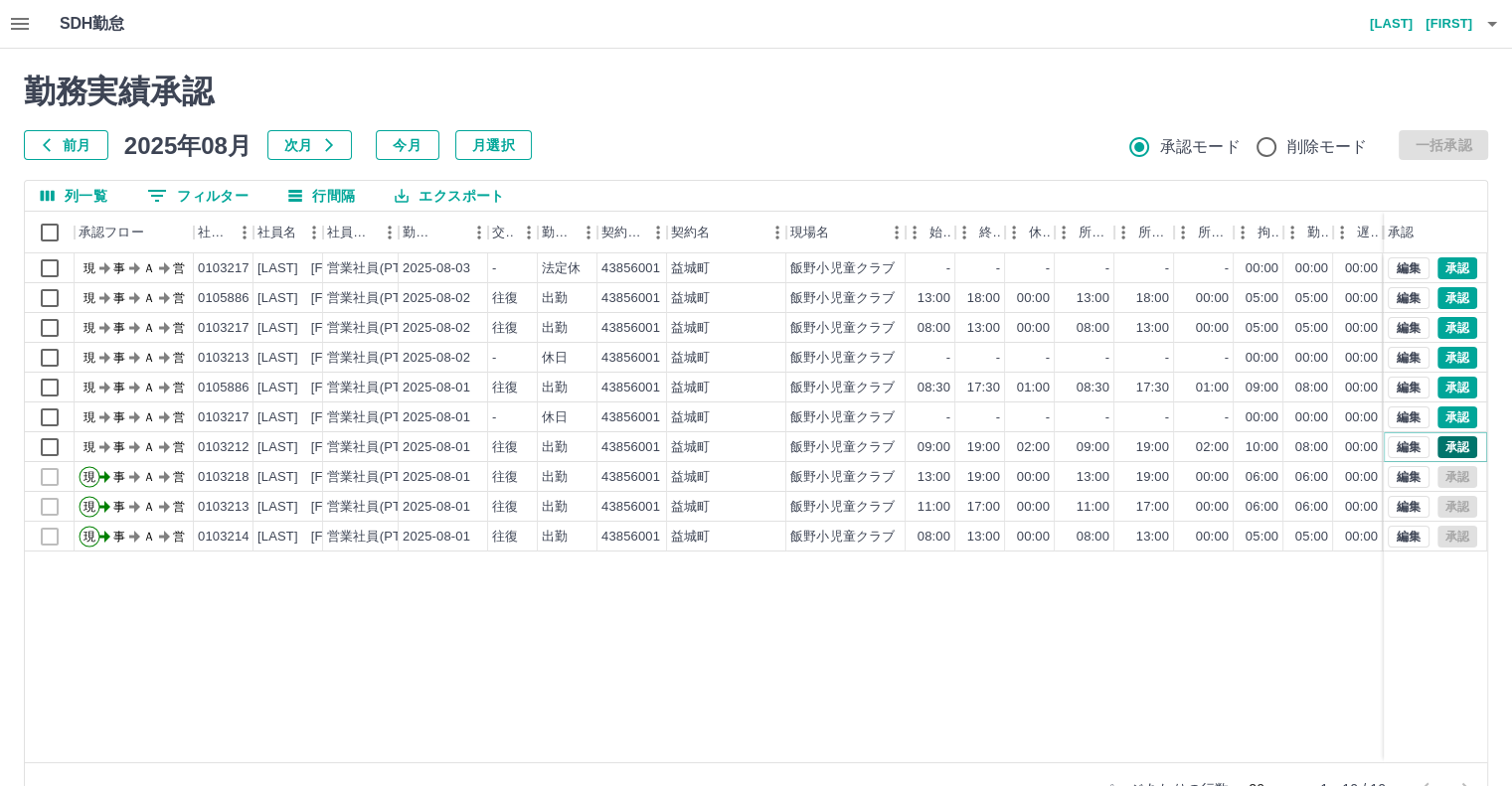 click on "承認" at bounding box center [1457, 447] 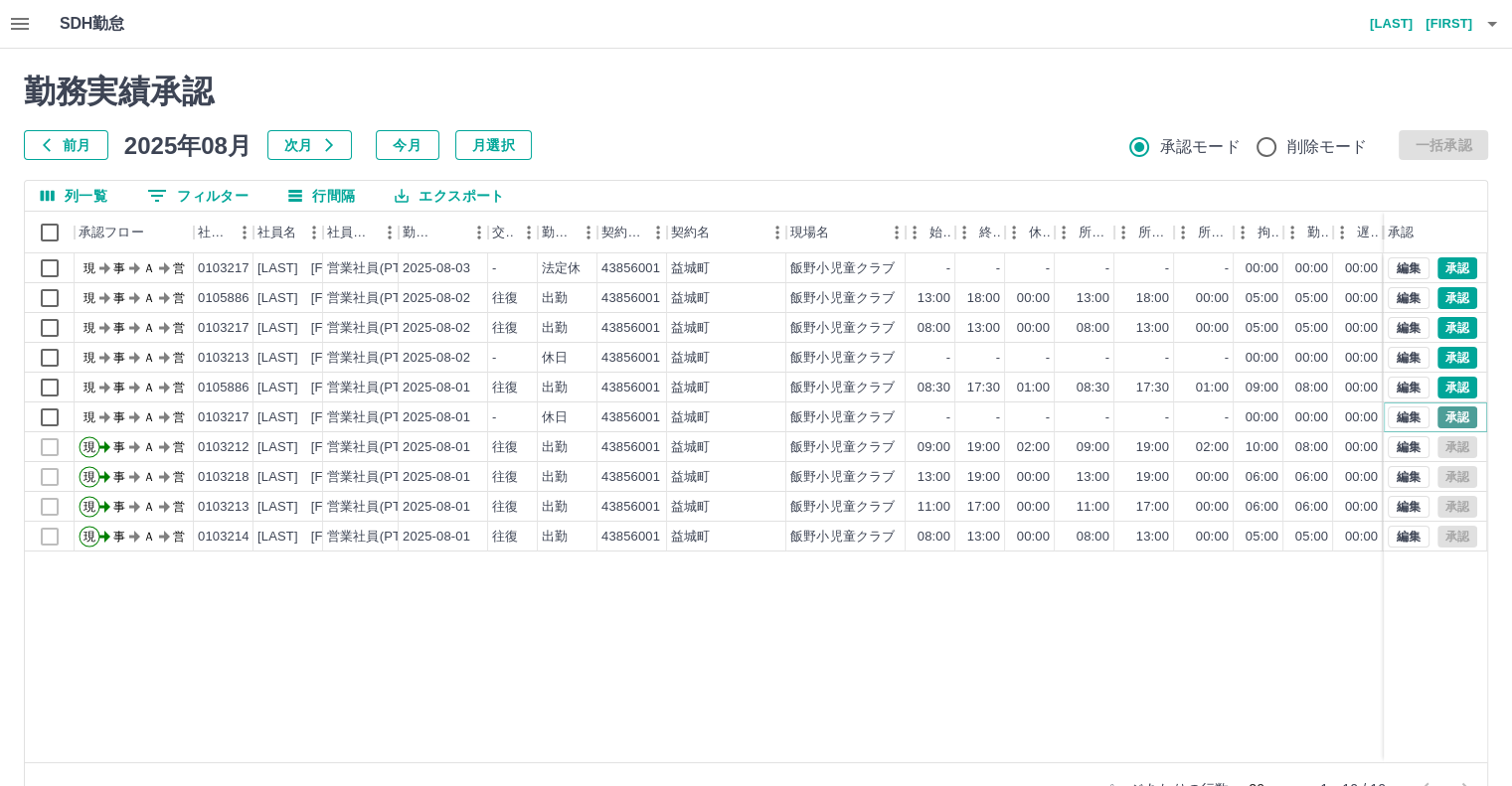 click on "承認" at bounding box center [1457, 417] 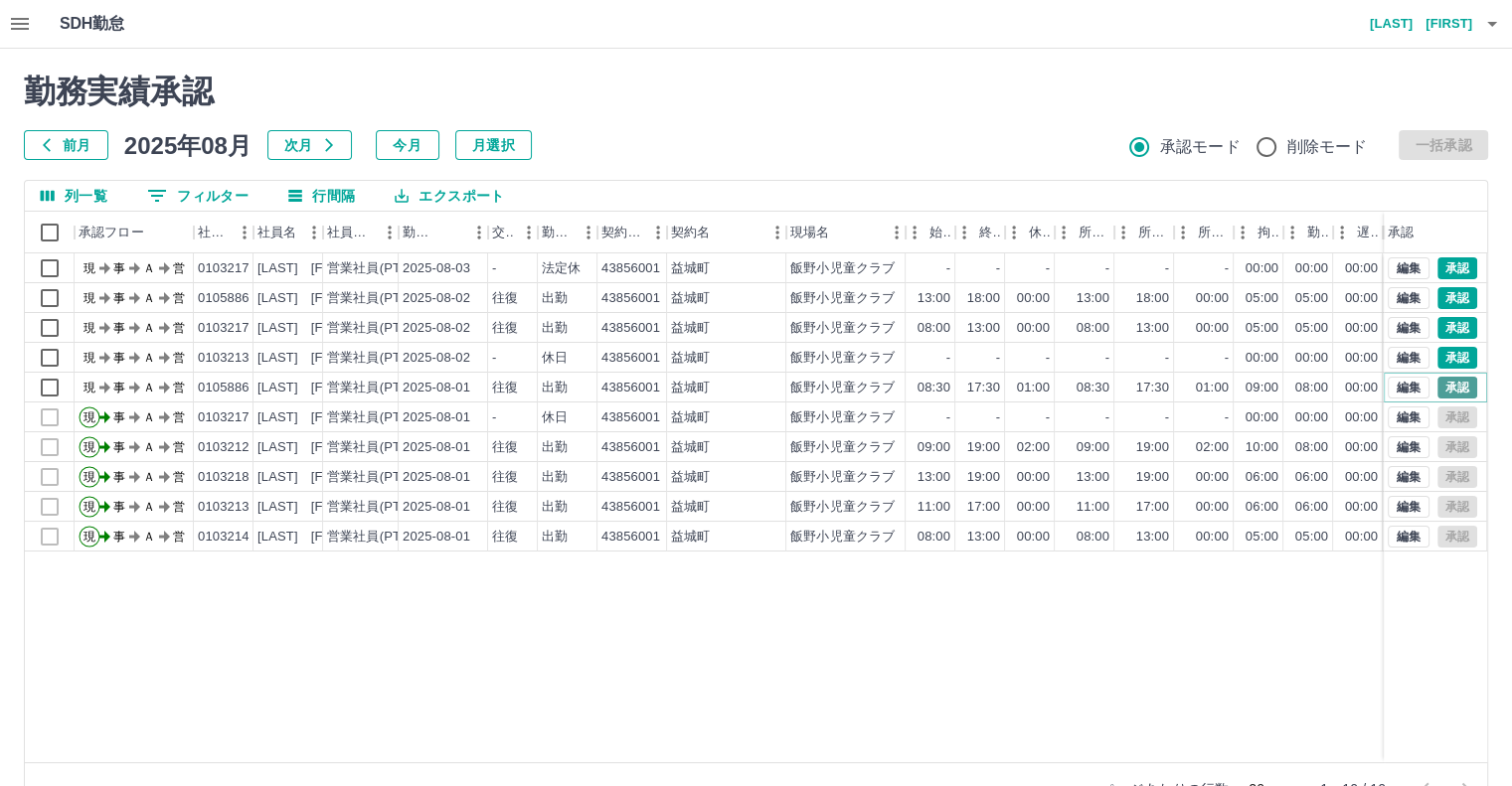 click on "承認" at bounding box center (1457, 388) 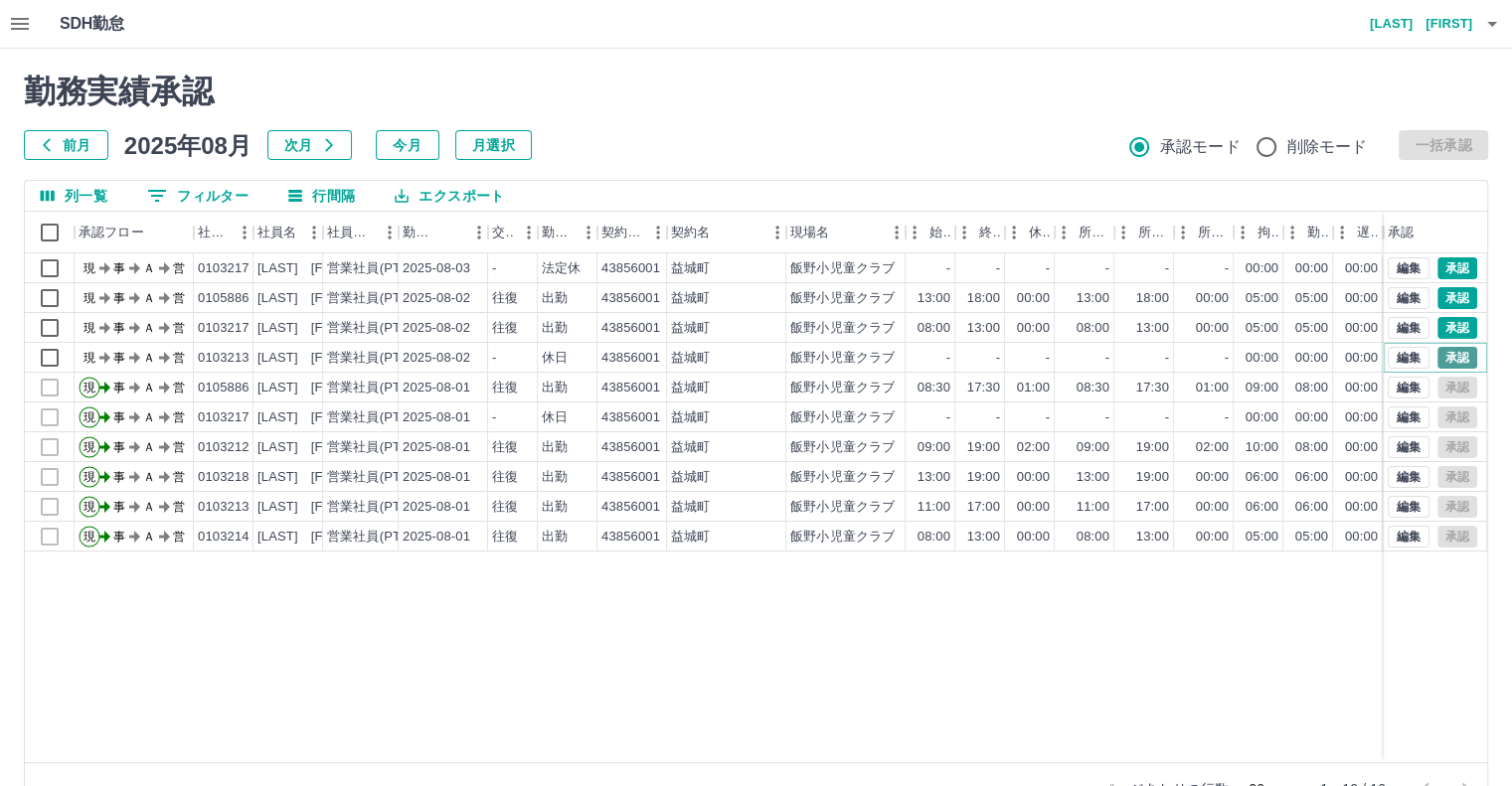 click on "承認" at bounding box center (1457, 358) 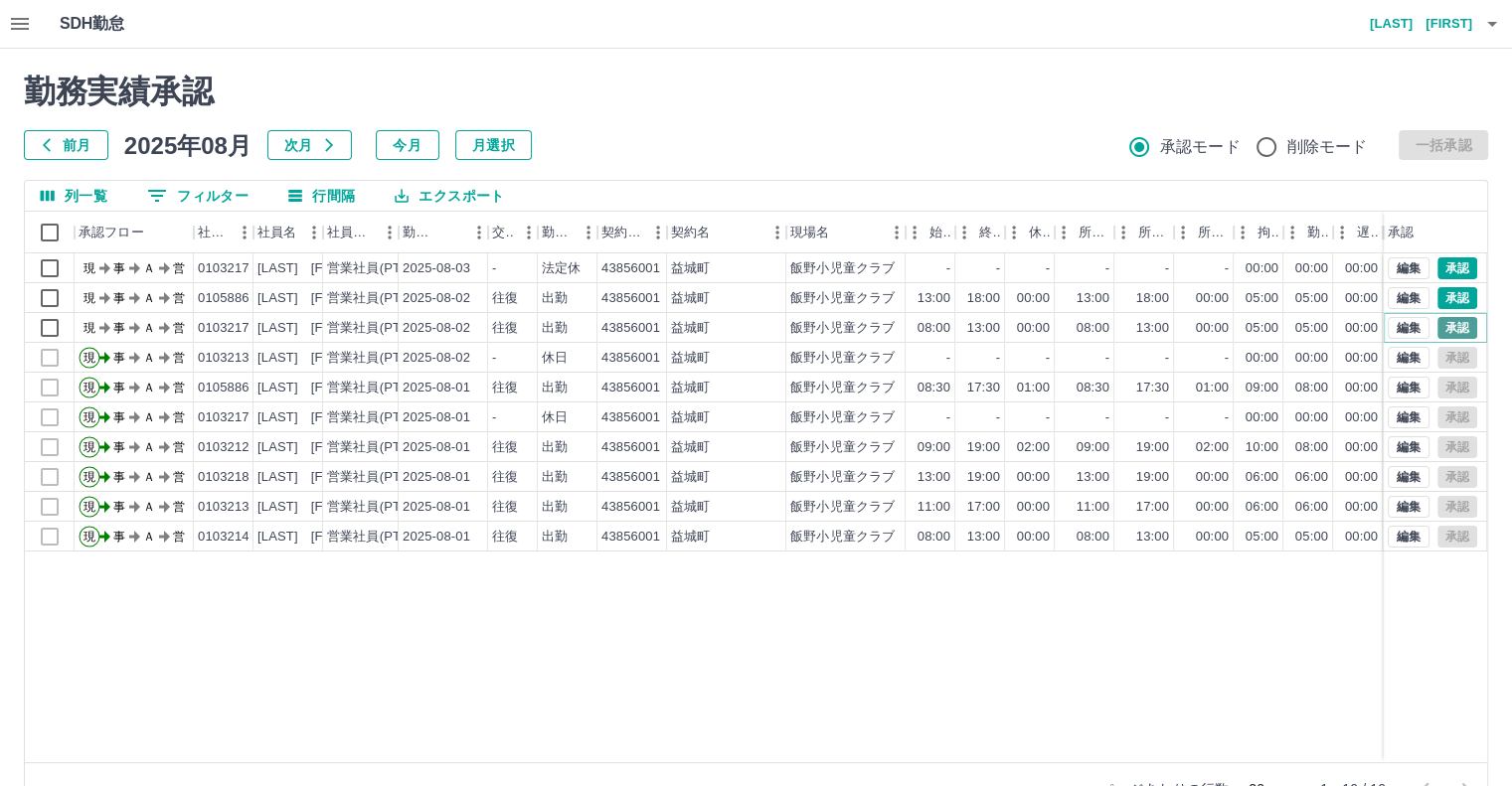 click on "承認" at bounding box center (1457, 328) 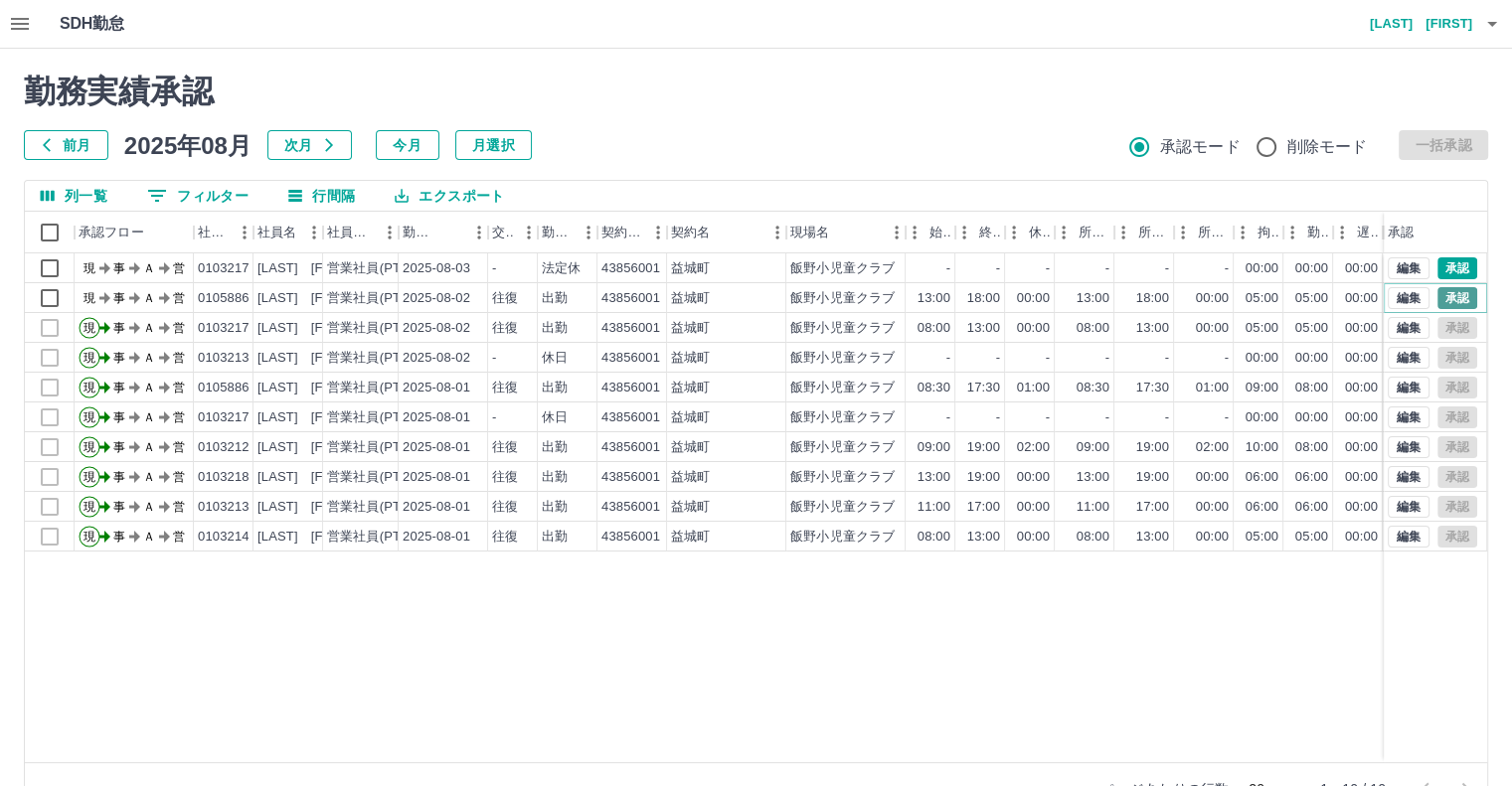 click on "承認" at bounding box center (1457, 298) 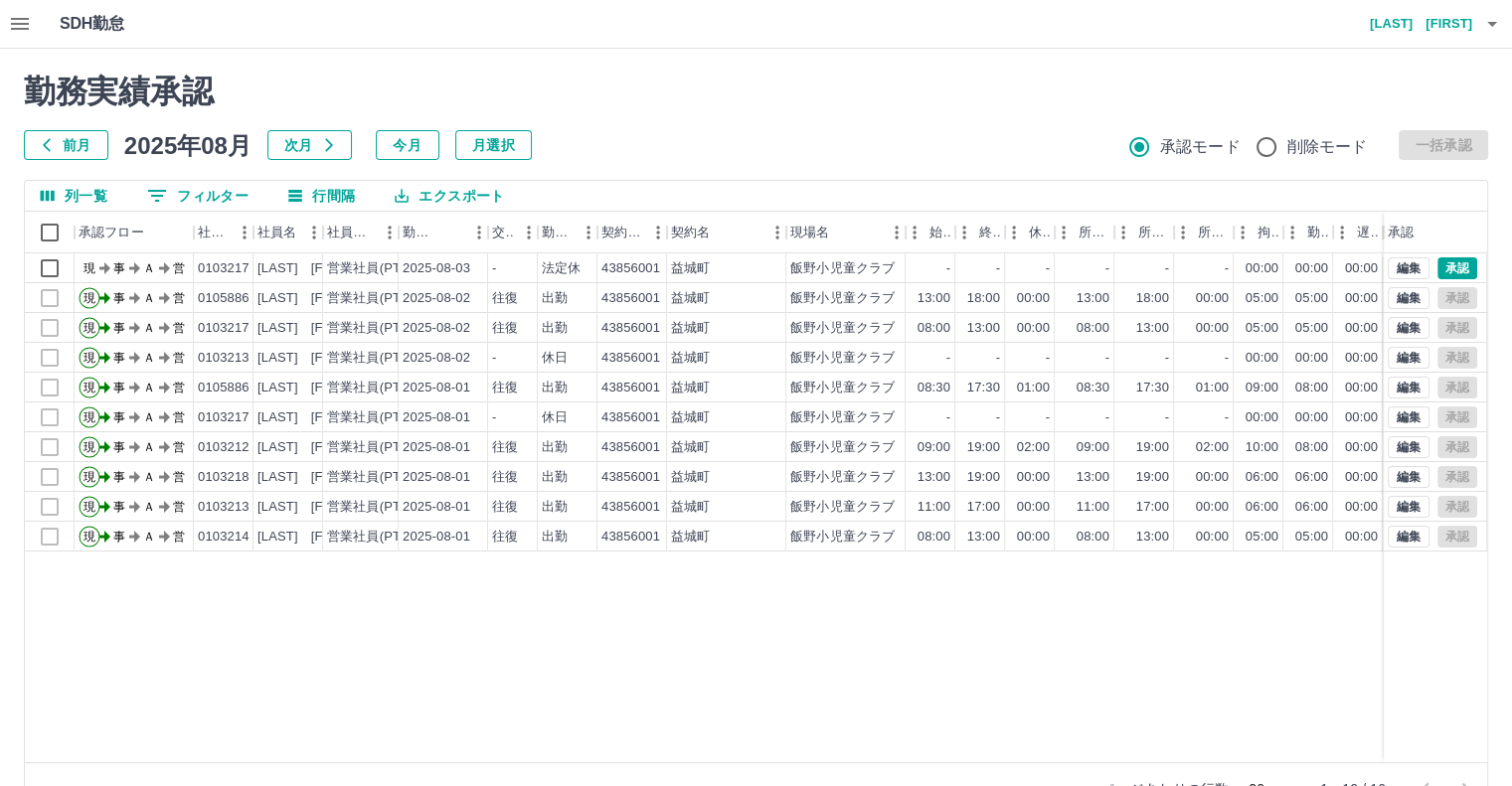 click 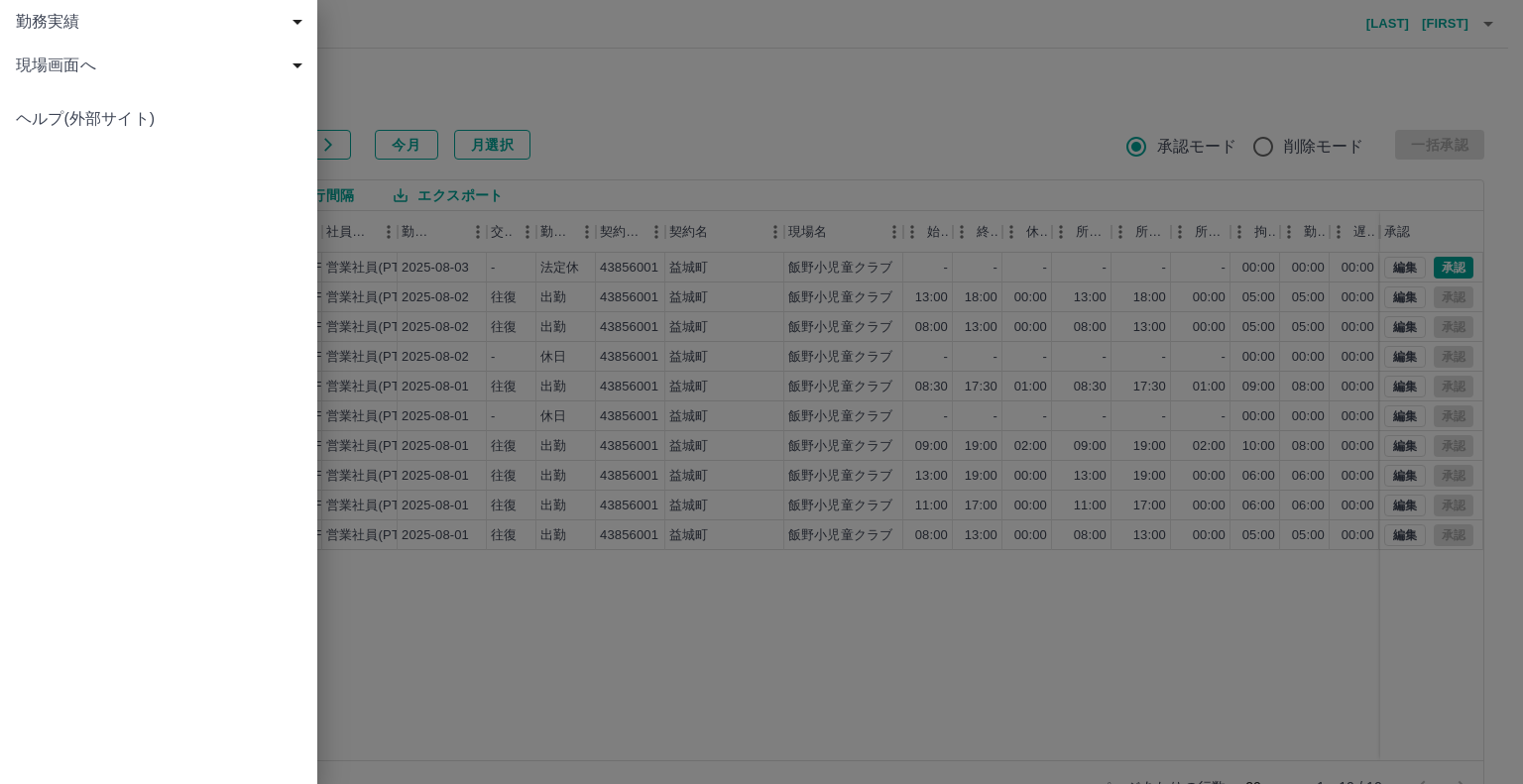 drag, startPoint x: 123, startPoint y: 75, endPoint x: 133, endPoint y: 71, distance: 10.77033 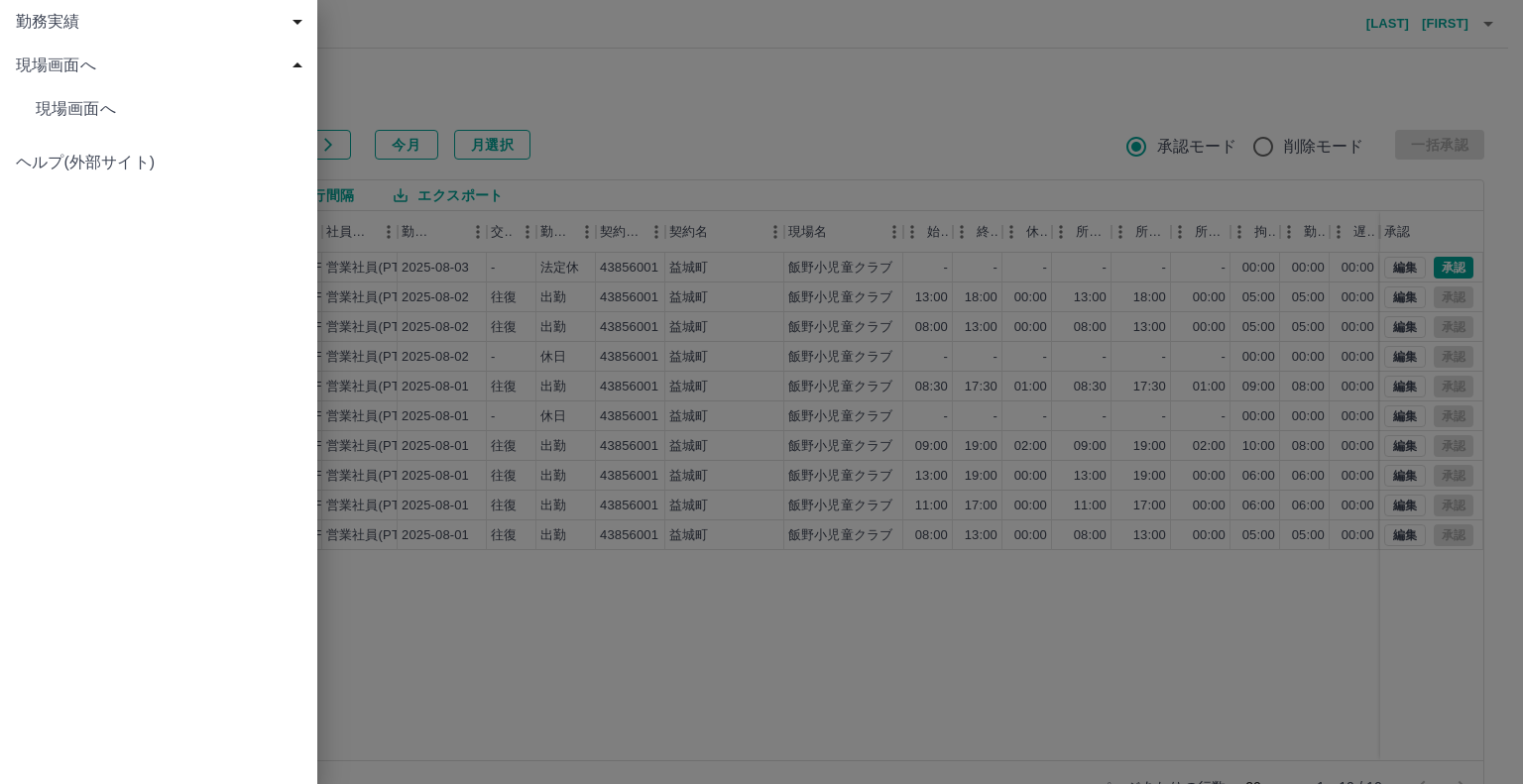 click on "現場画面へ" at bounding box center (169, 109) 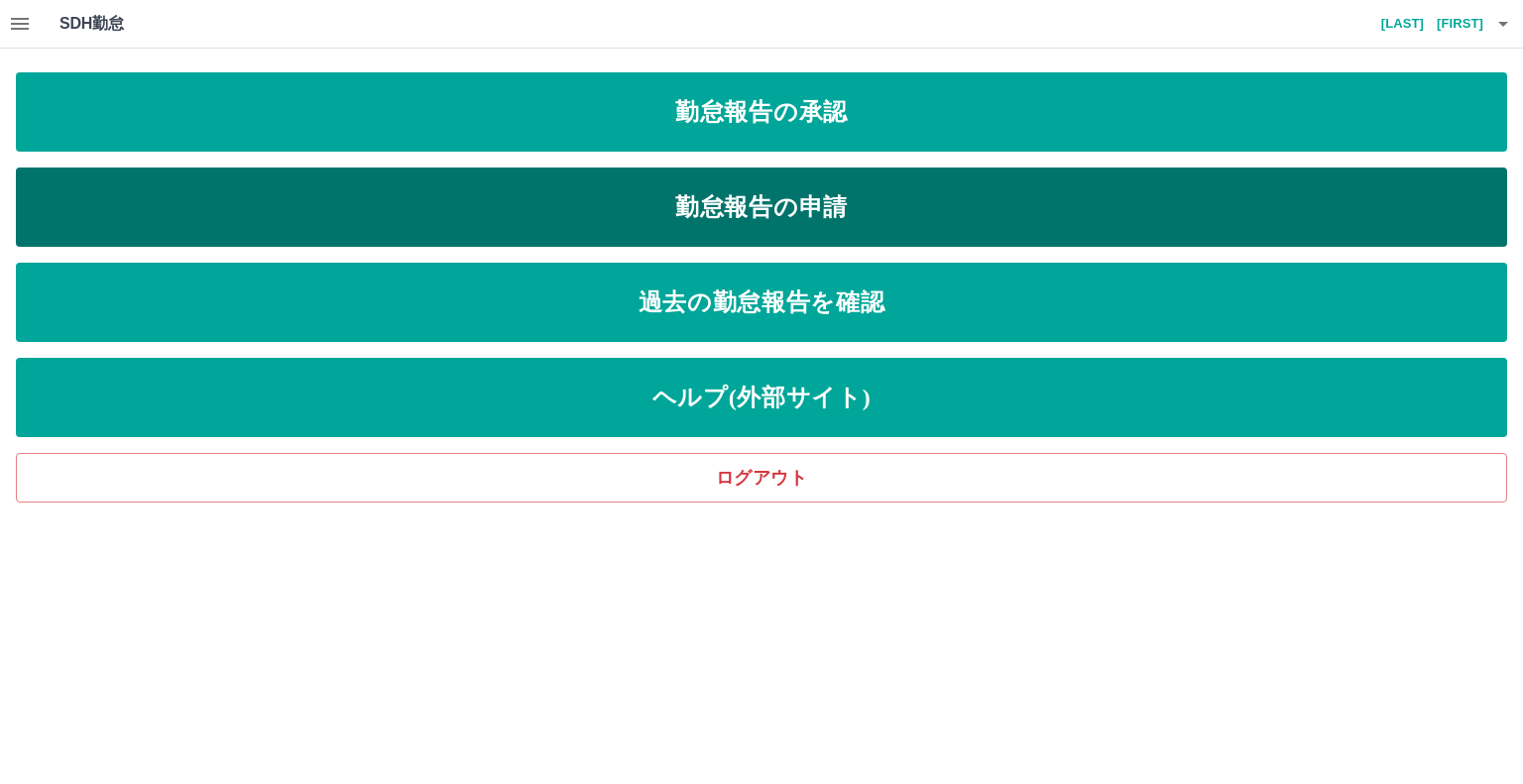 click on "勤怠報告の申請" at bounding box center [762, 207] 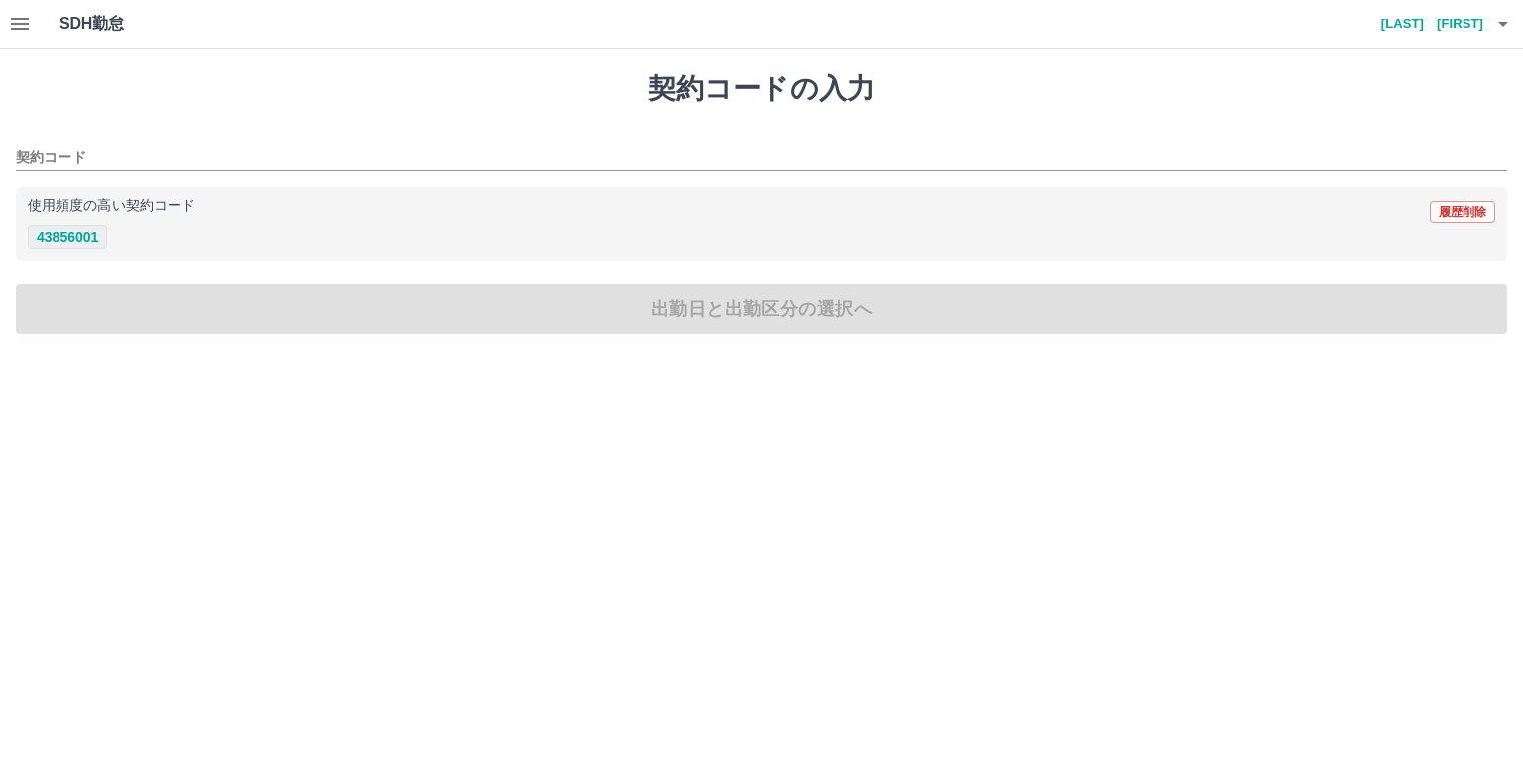 drag, startPoint x: 78, startPoint y: 238, endPoint x: 126, endPoint y: 245, distance: 48.507731 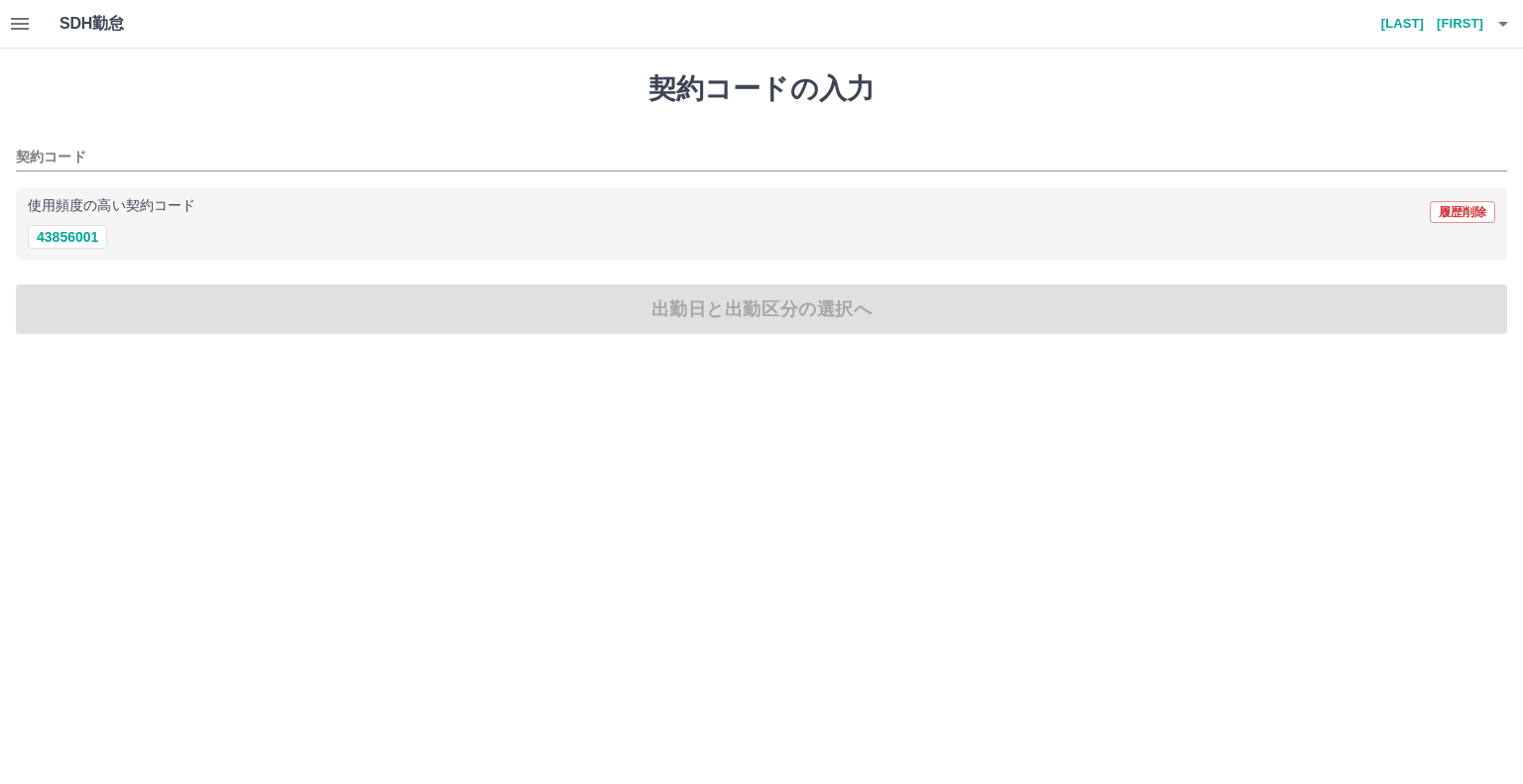 click on "43856001" at bounding box center (67, 237) 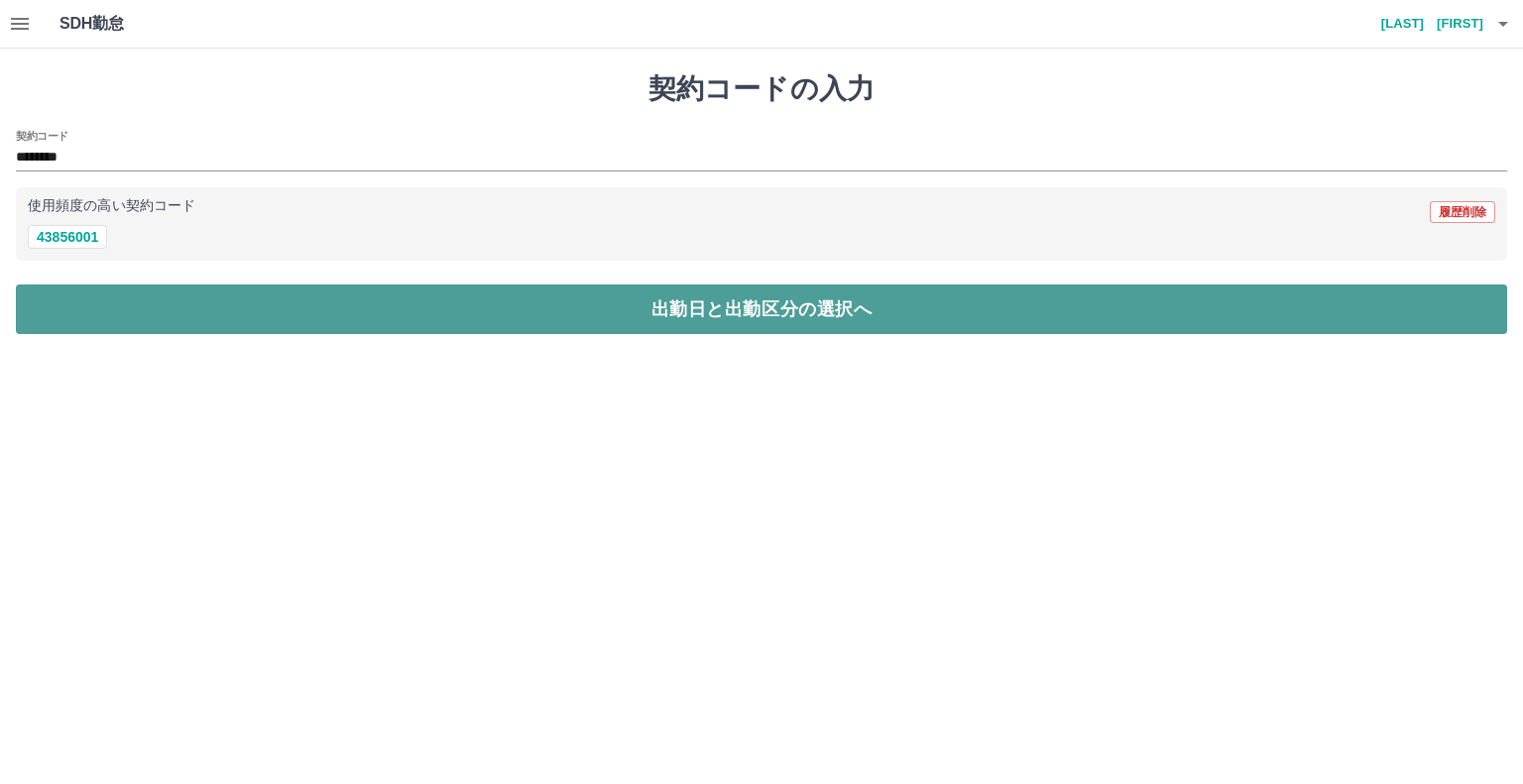 click on "出勤日と出勤区分の選択へ" at bounding box center (762, 309) 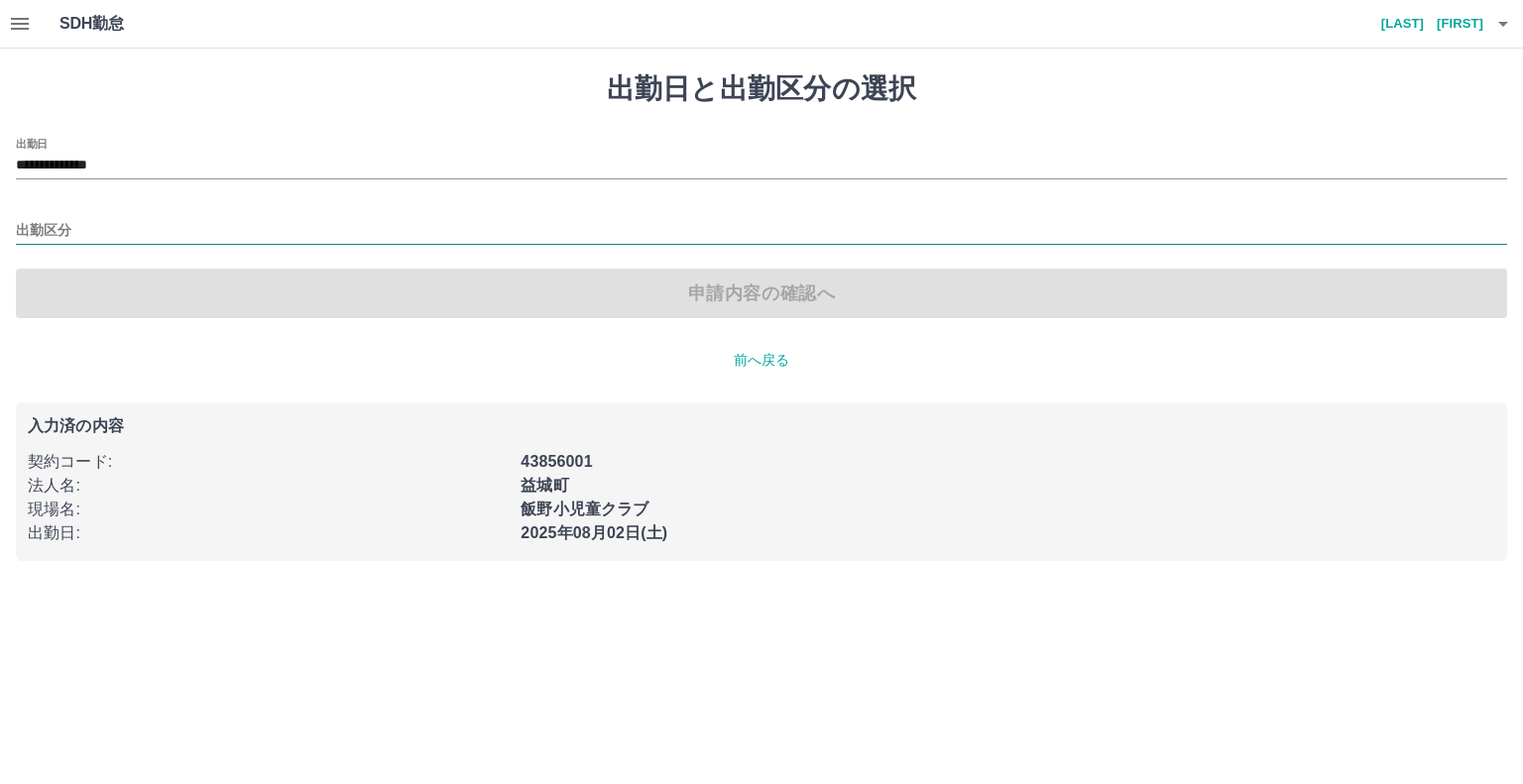 click on "出勤区分" at bounding box center [762, 231] 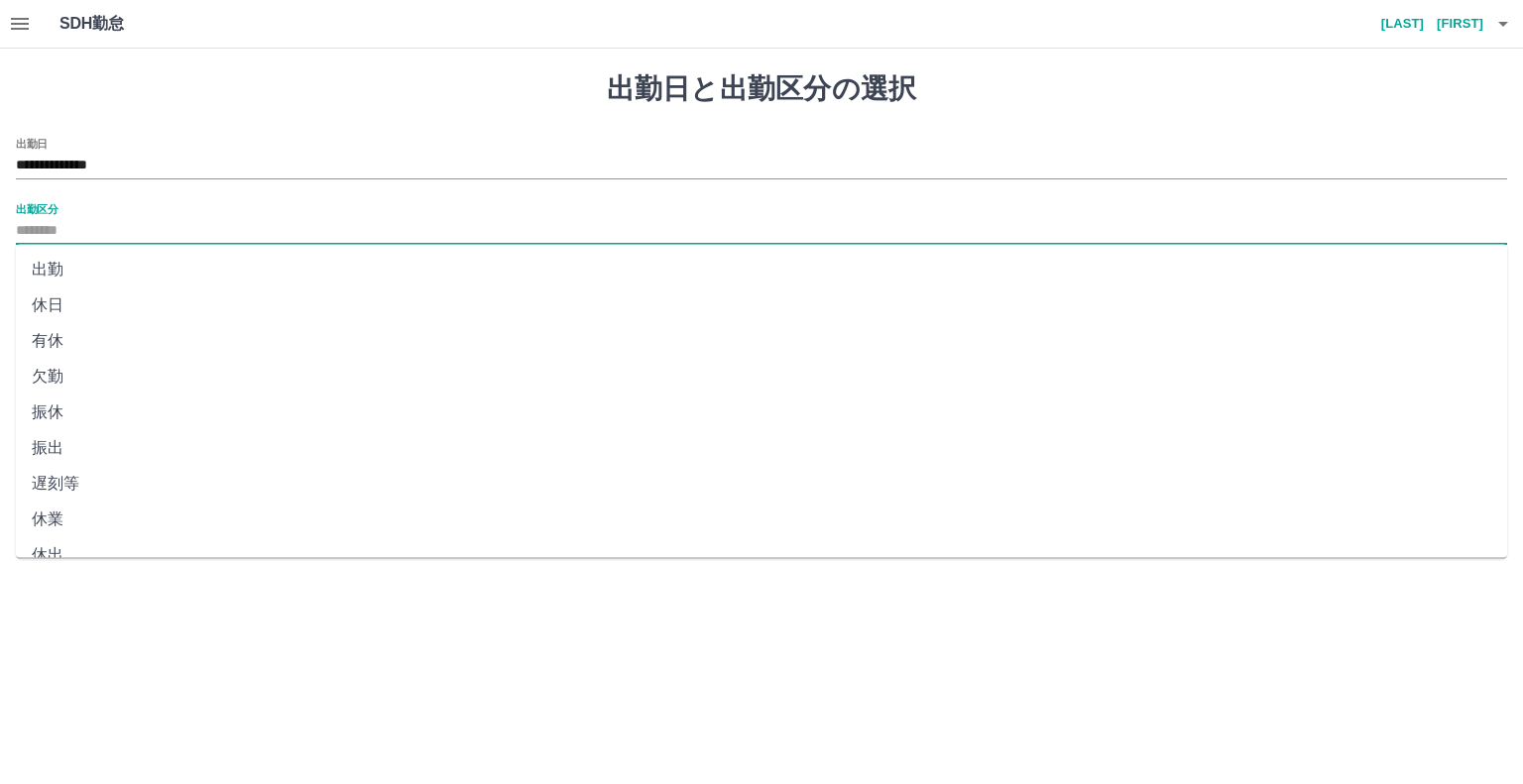 click on "出勤" at bounding box center [762, 270] 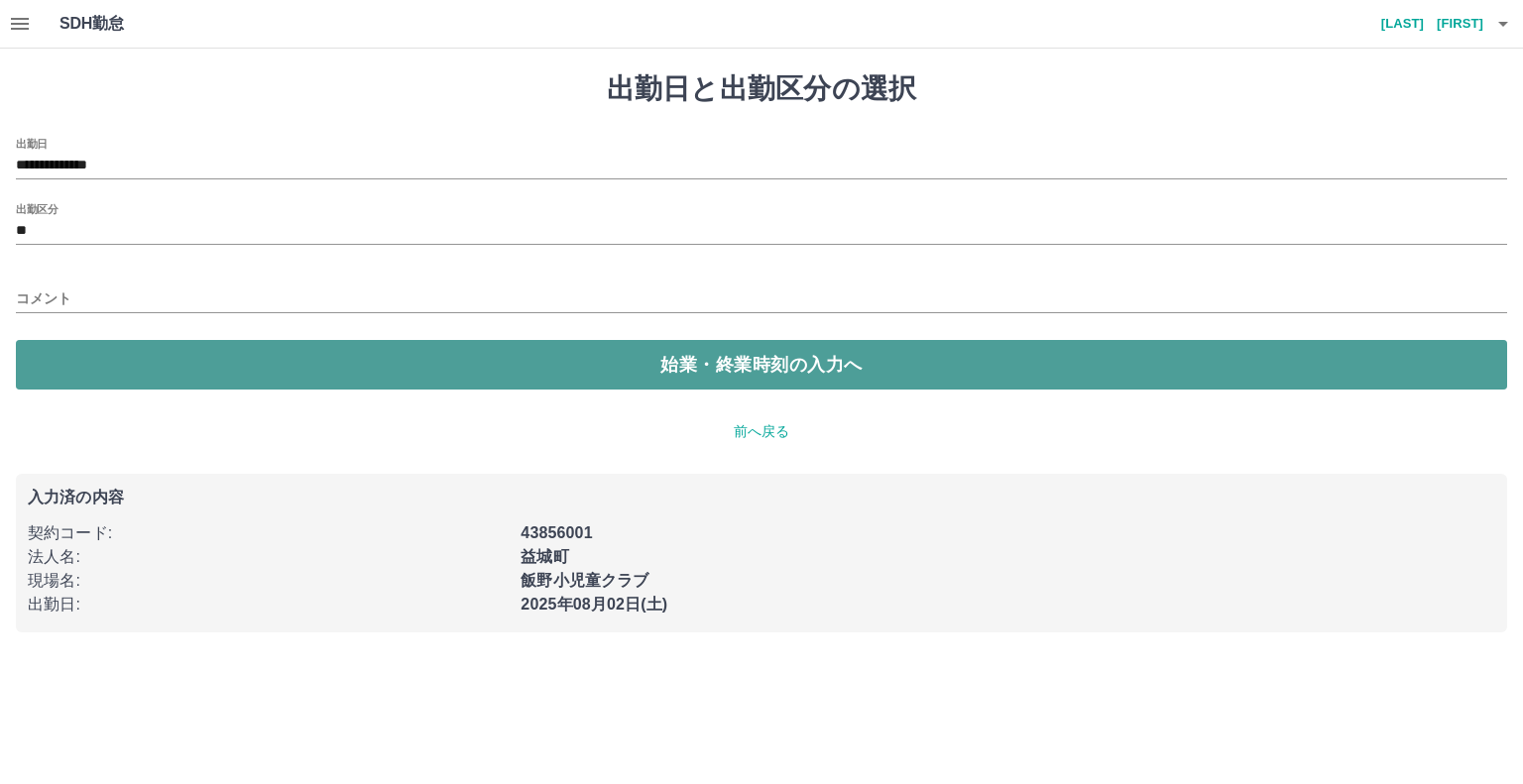 click on "始業・終業時刻の入力へ" at bounding box center [762, 365] 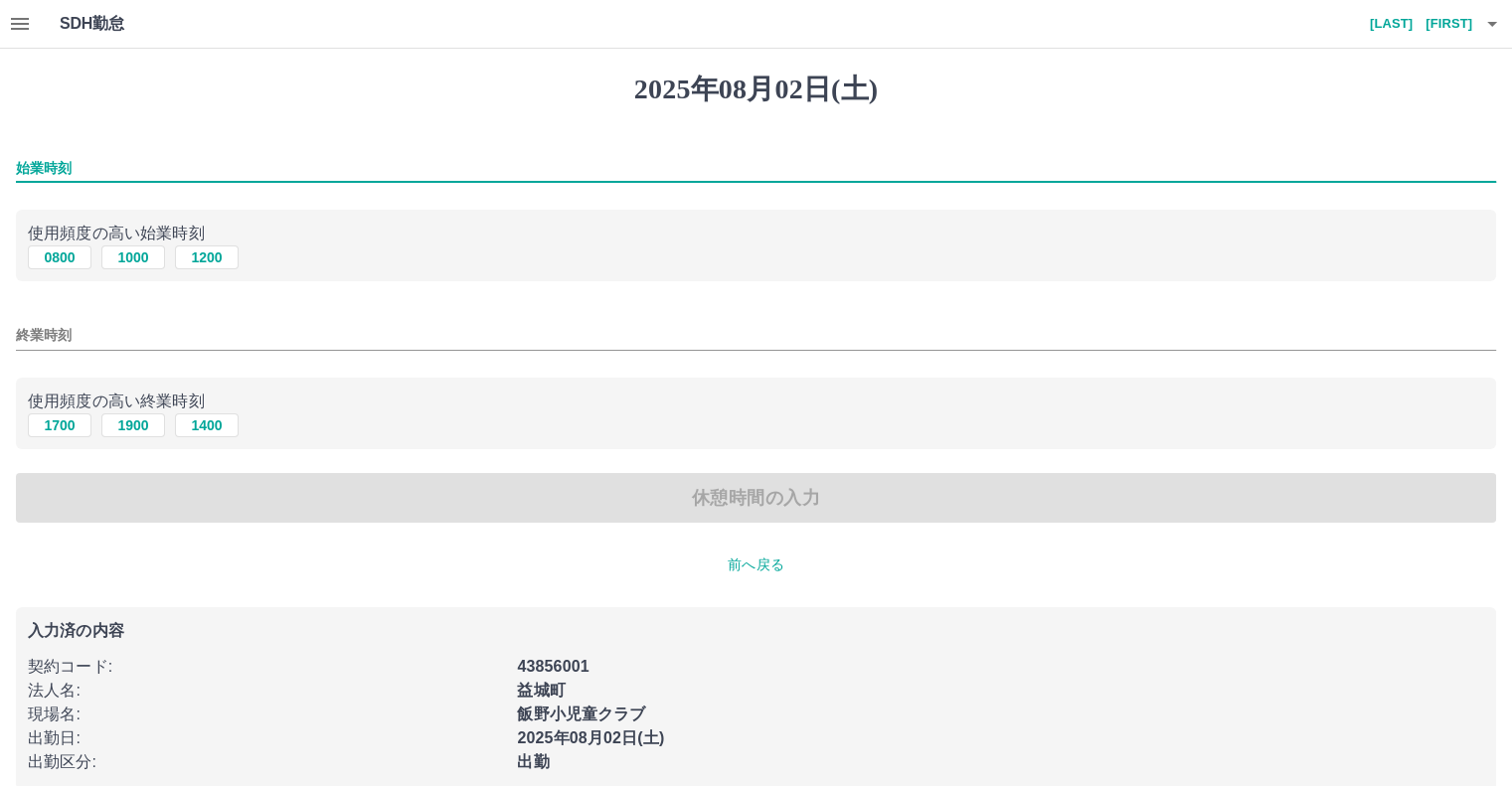 click on "始業時刻" at bounding box center (756, 168) 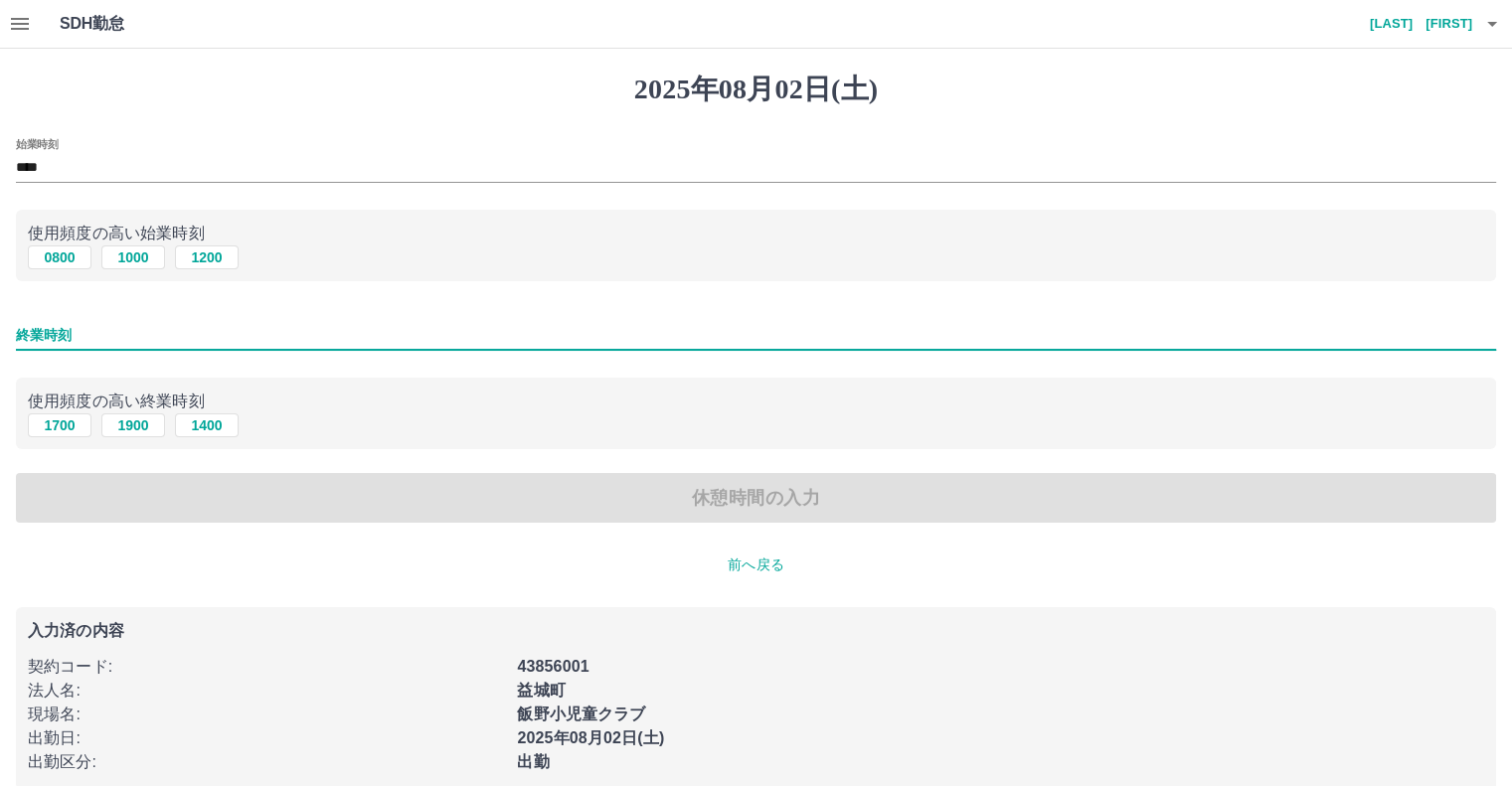 click on "終業時刻" at bounding box center [756, 335] 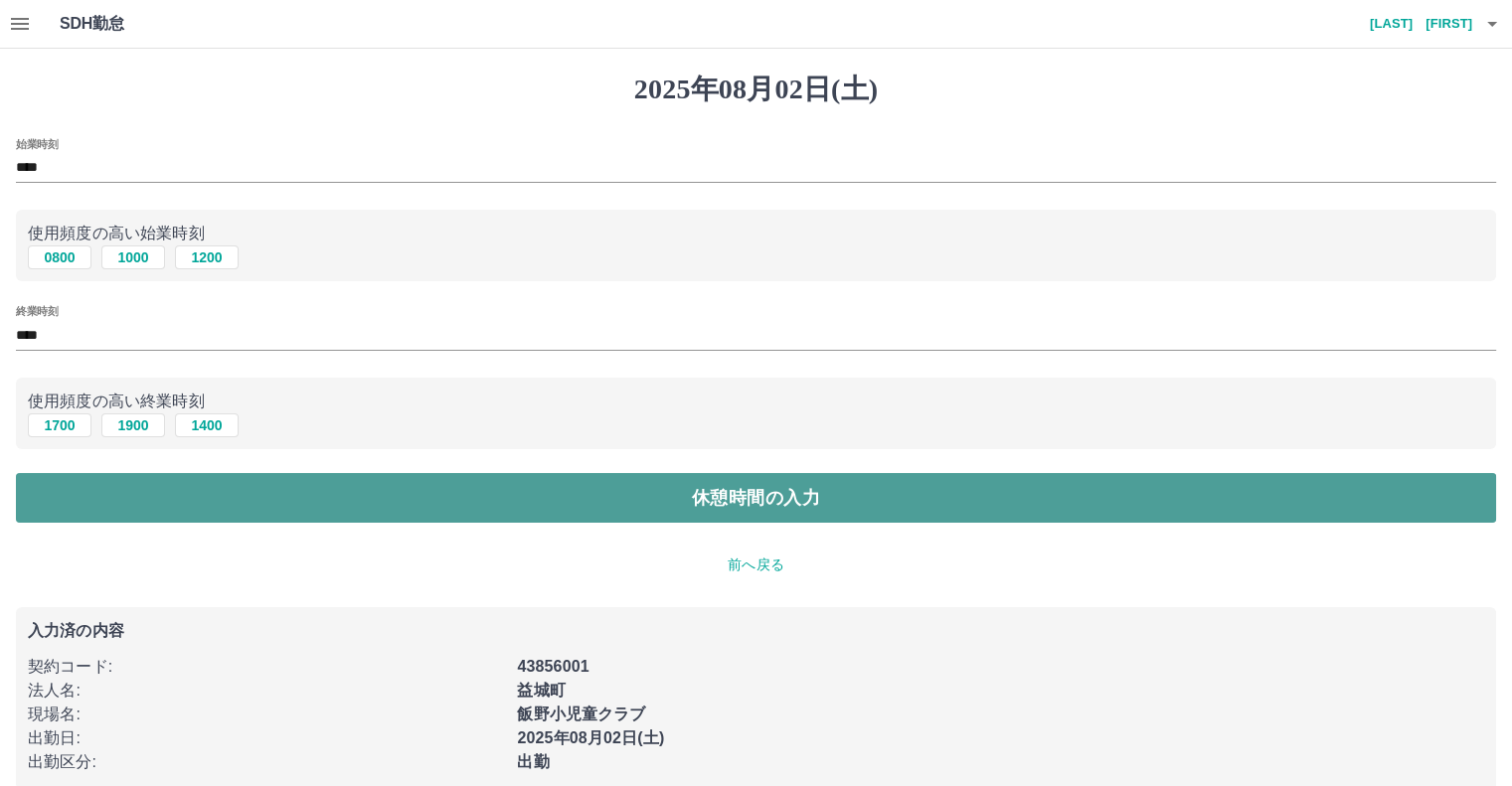 click on "休憩時間の入力" at bounding box center [756, 498] 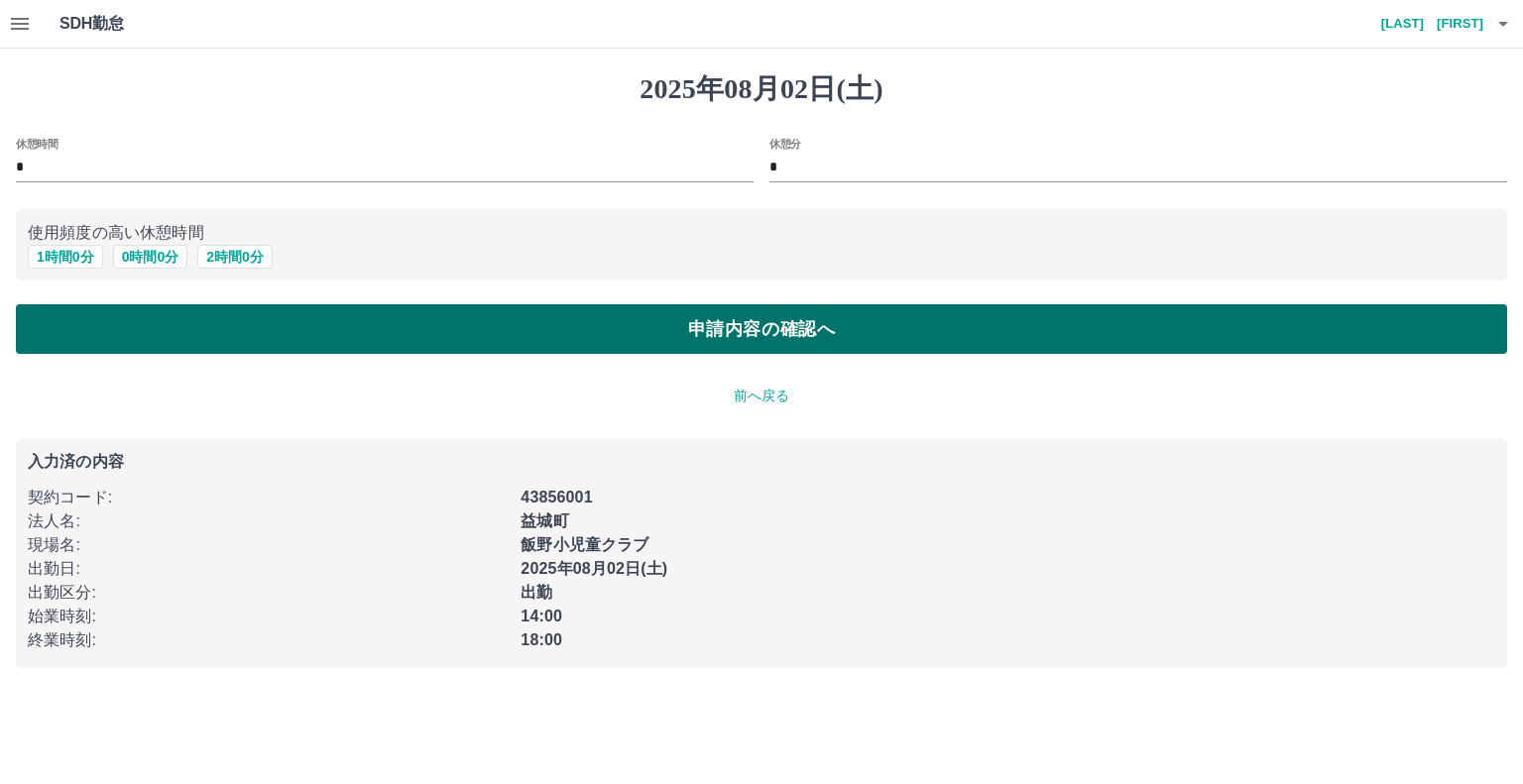 click on "申請内容の確認へ" at bounding box center [762, 329] 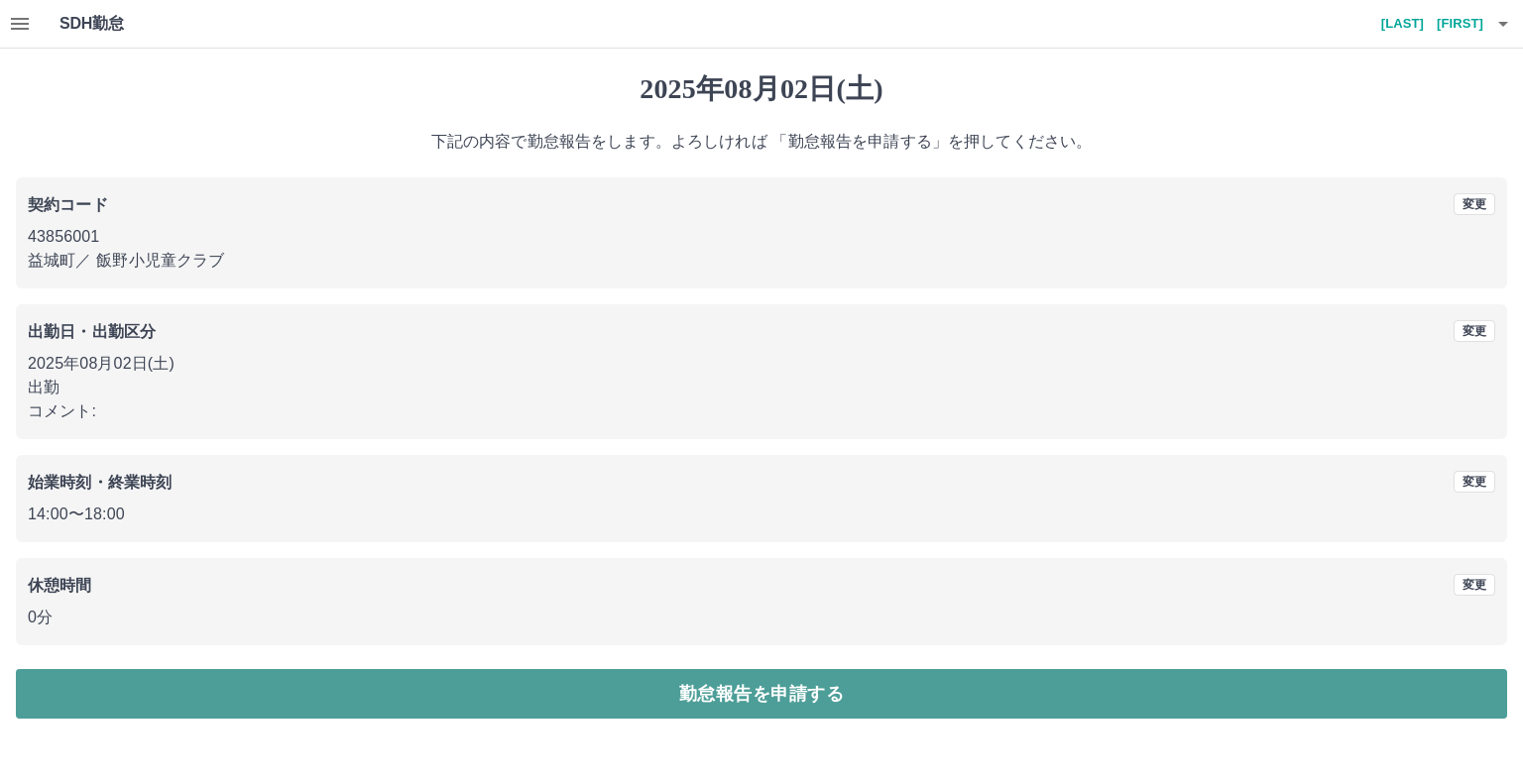 click on "勤怠報告を申請する" at bounding box center [762, 694] 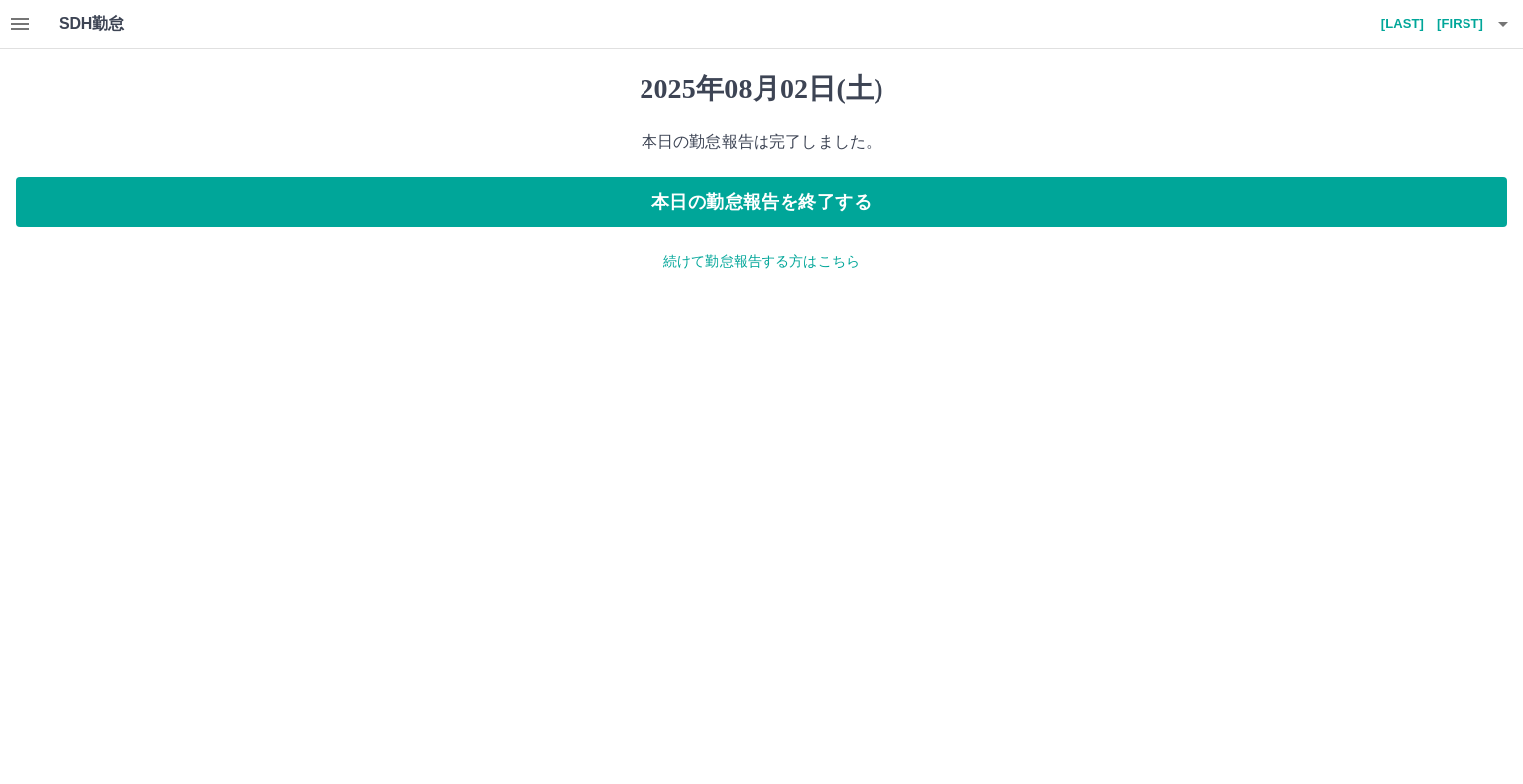 click on "続けて勤怠報告する方はこちら" at bounding box center [762, 261] 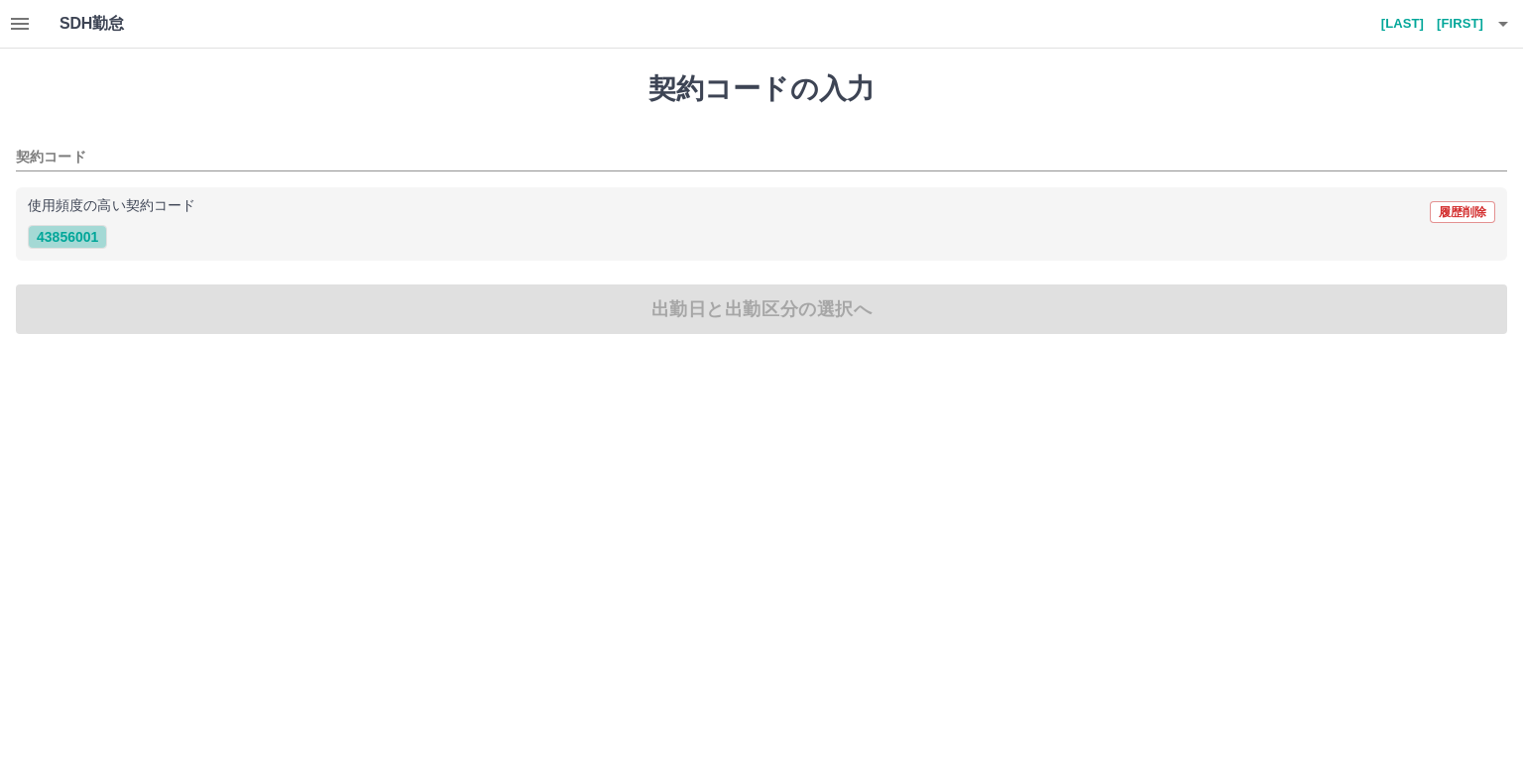 drag, startPoint x: 83, startPoint y: 227, endPoint x: 106, endPoint y: 268, distance: 47.010637 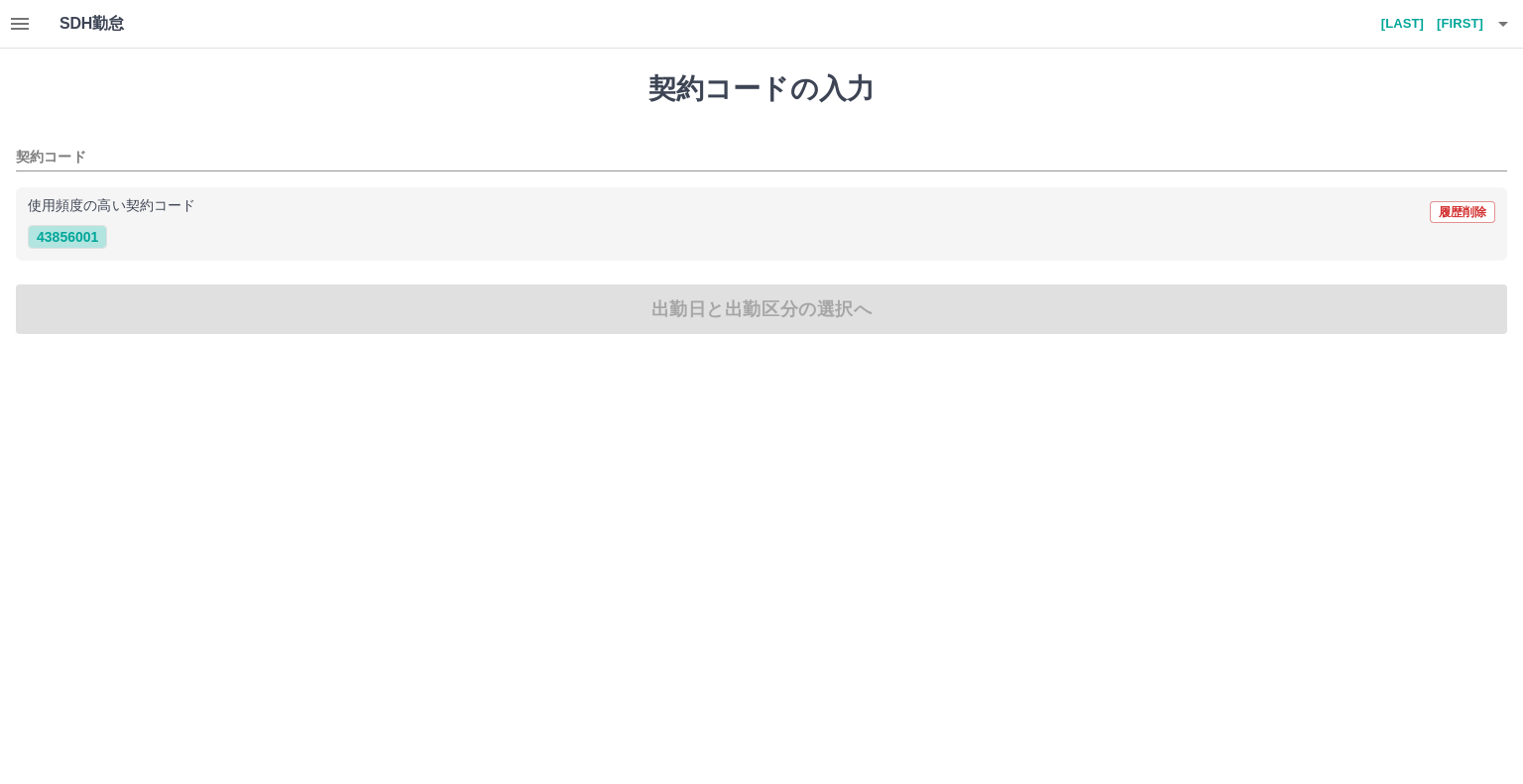 click on "43856001" at bounding box center (67, 237) 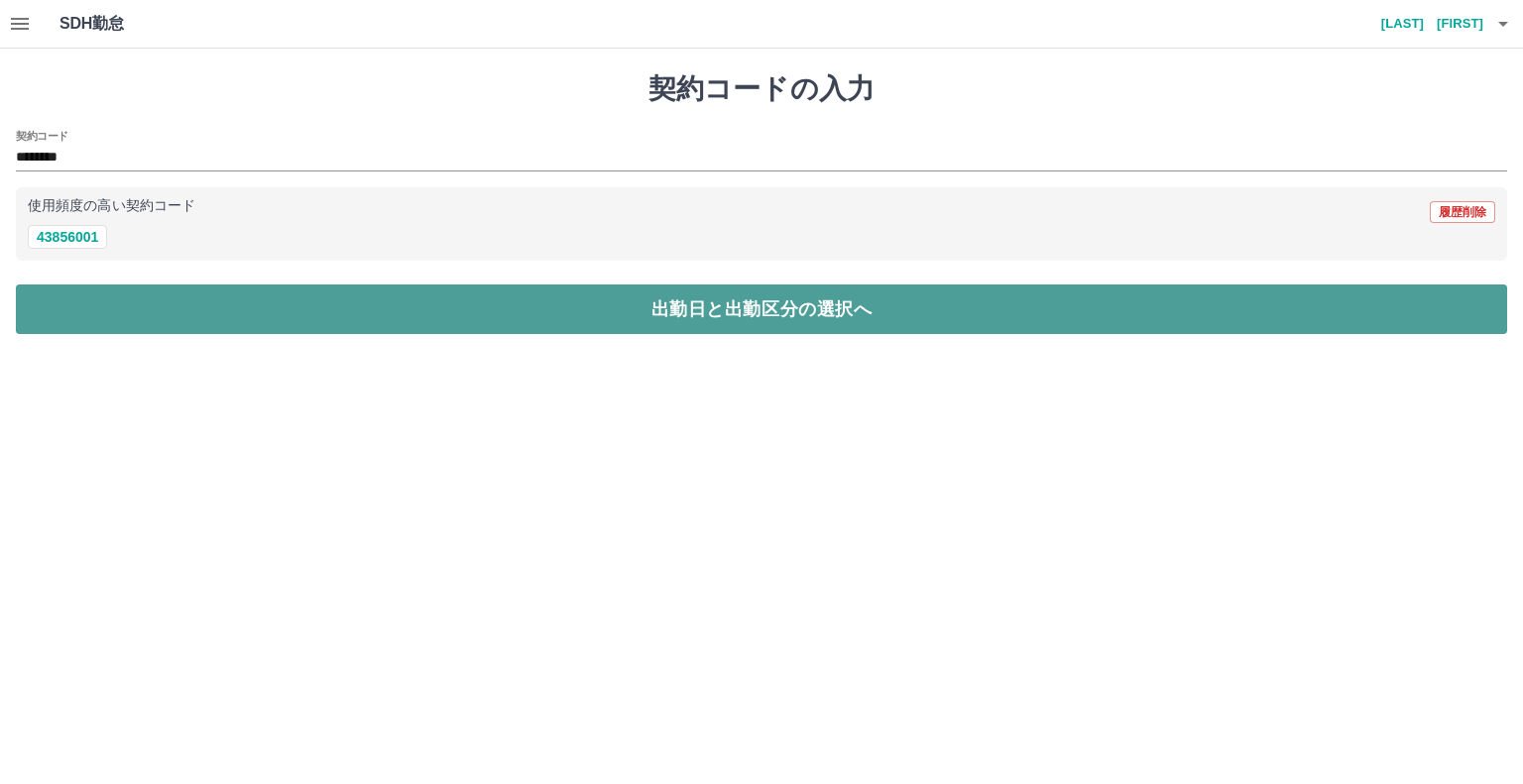 click on "出勤日と出勤区分の選択へ" at bounding box center (762, 309) 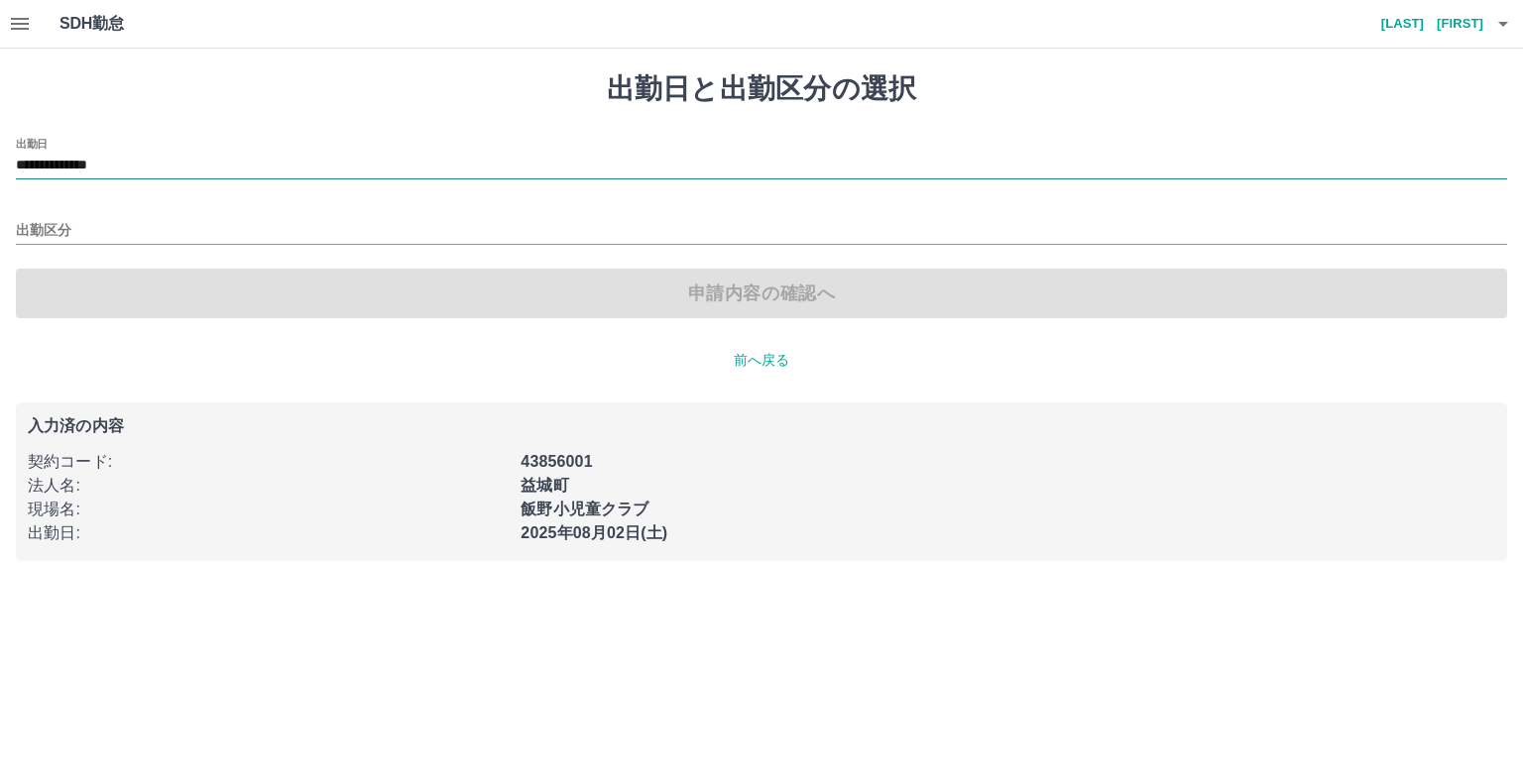 click on "**********" at bounding box center [762, 166] 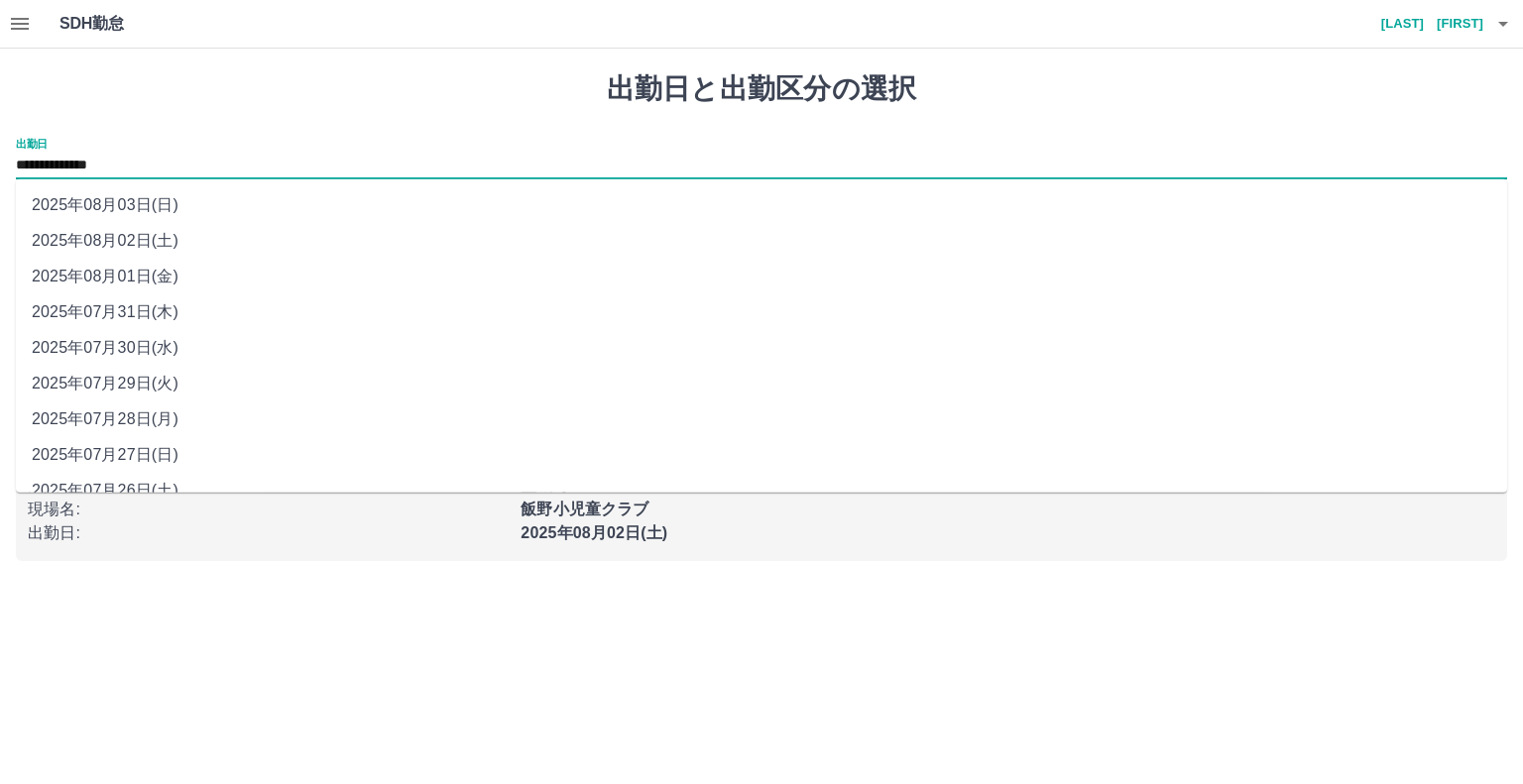 click on "2025年08月01日(金)" at bounding box center [762, 277] 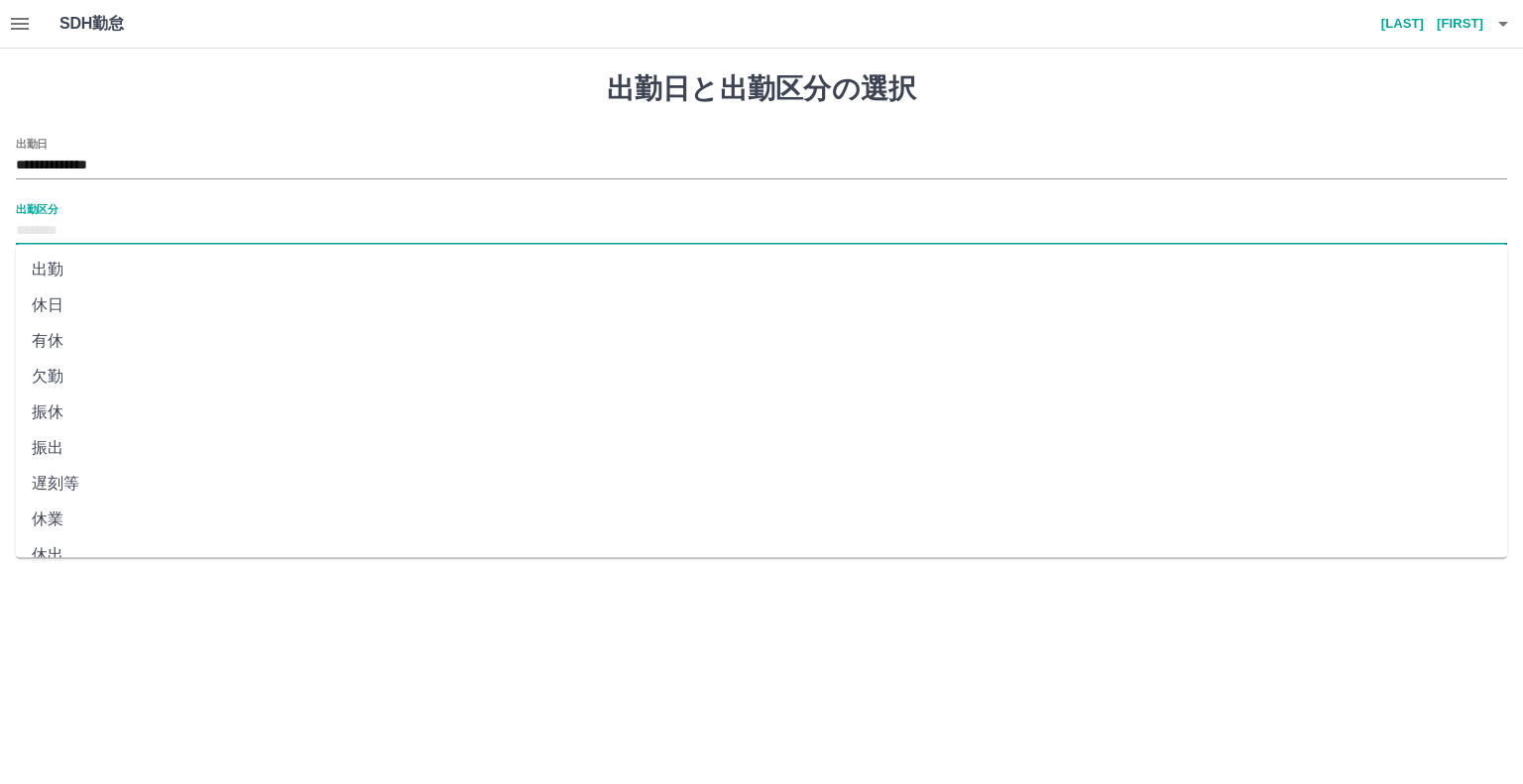 click on "出勤区分" at bounding box center [762, 231] 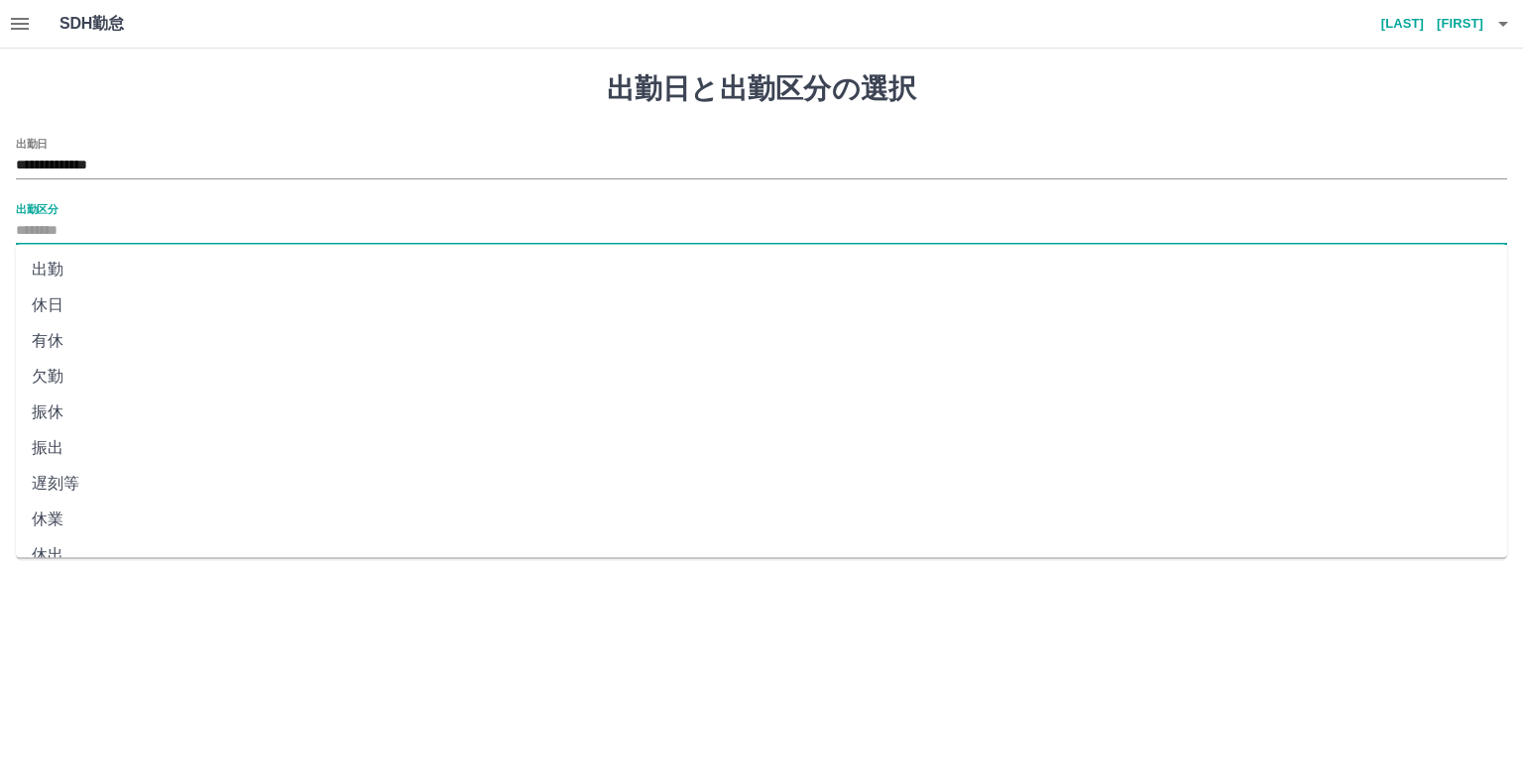 click on "出勤" at bounding box center [762, 270] 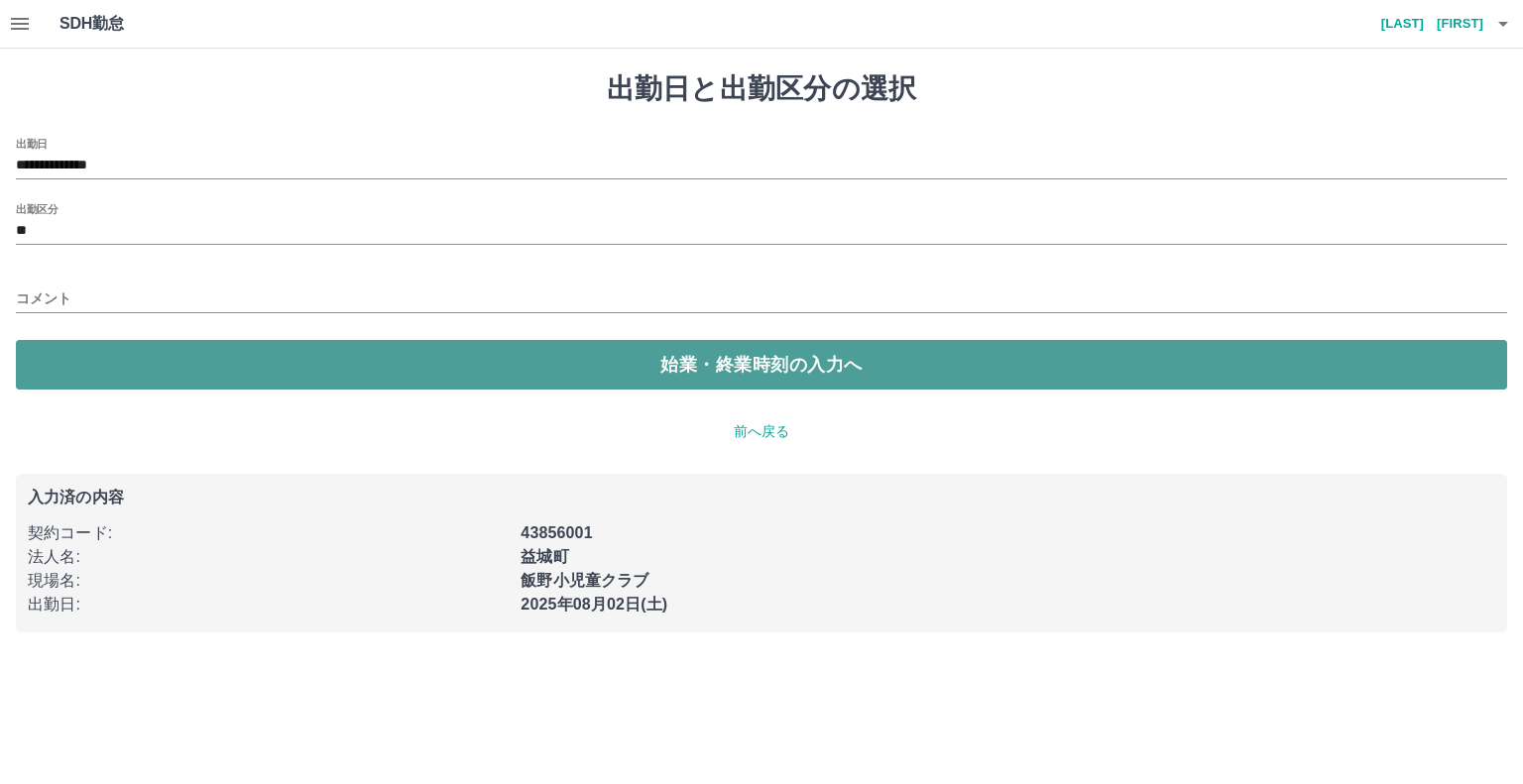 click on "始業・終業時刻の入力へ" at bounding box center [762, 365] 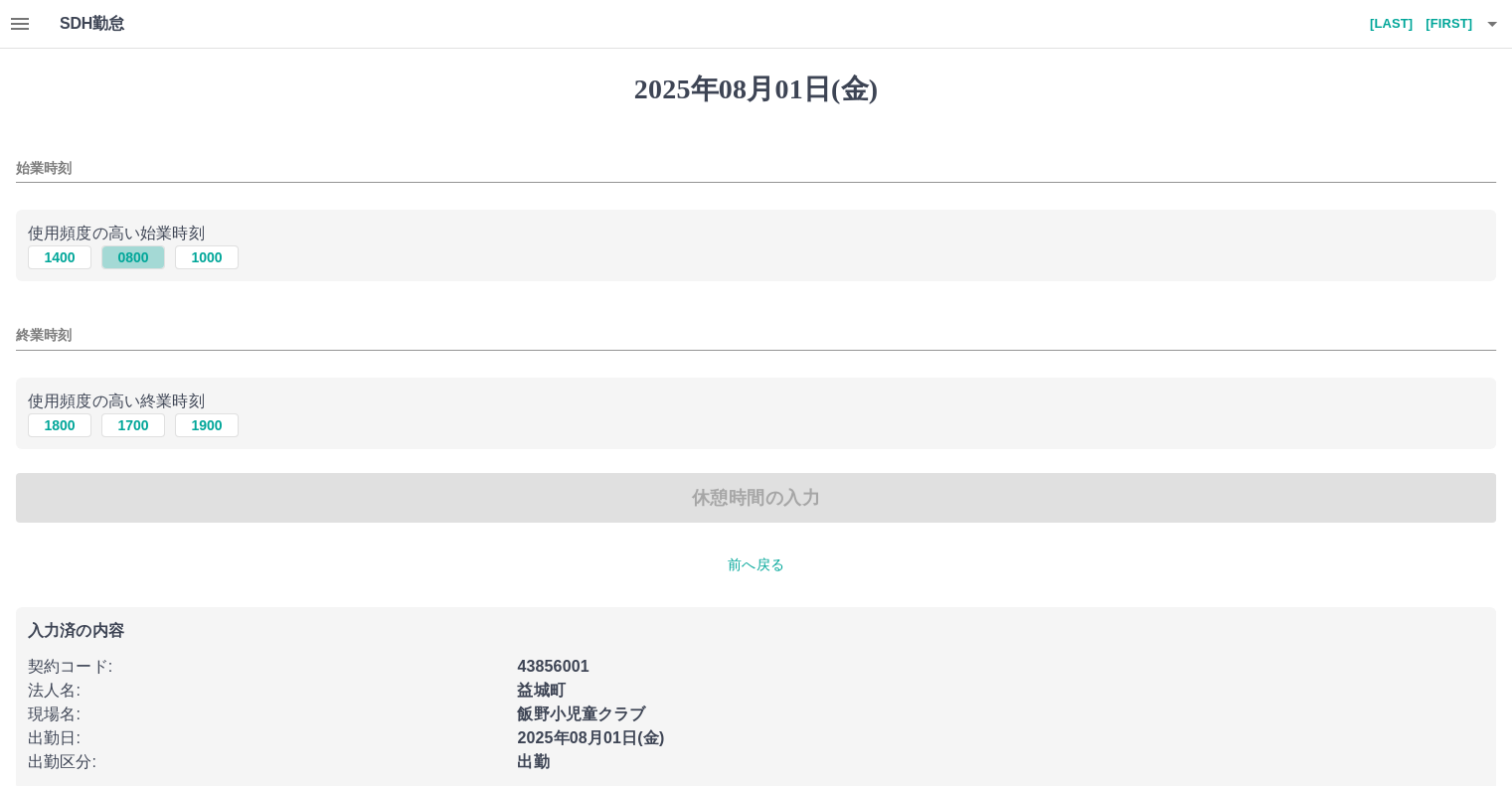 click on "0800" at bounding box center [133, 257] 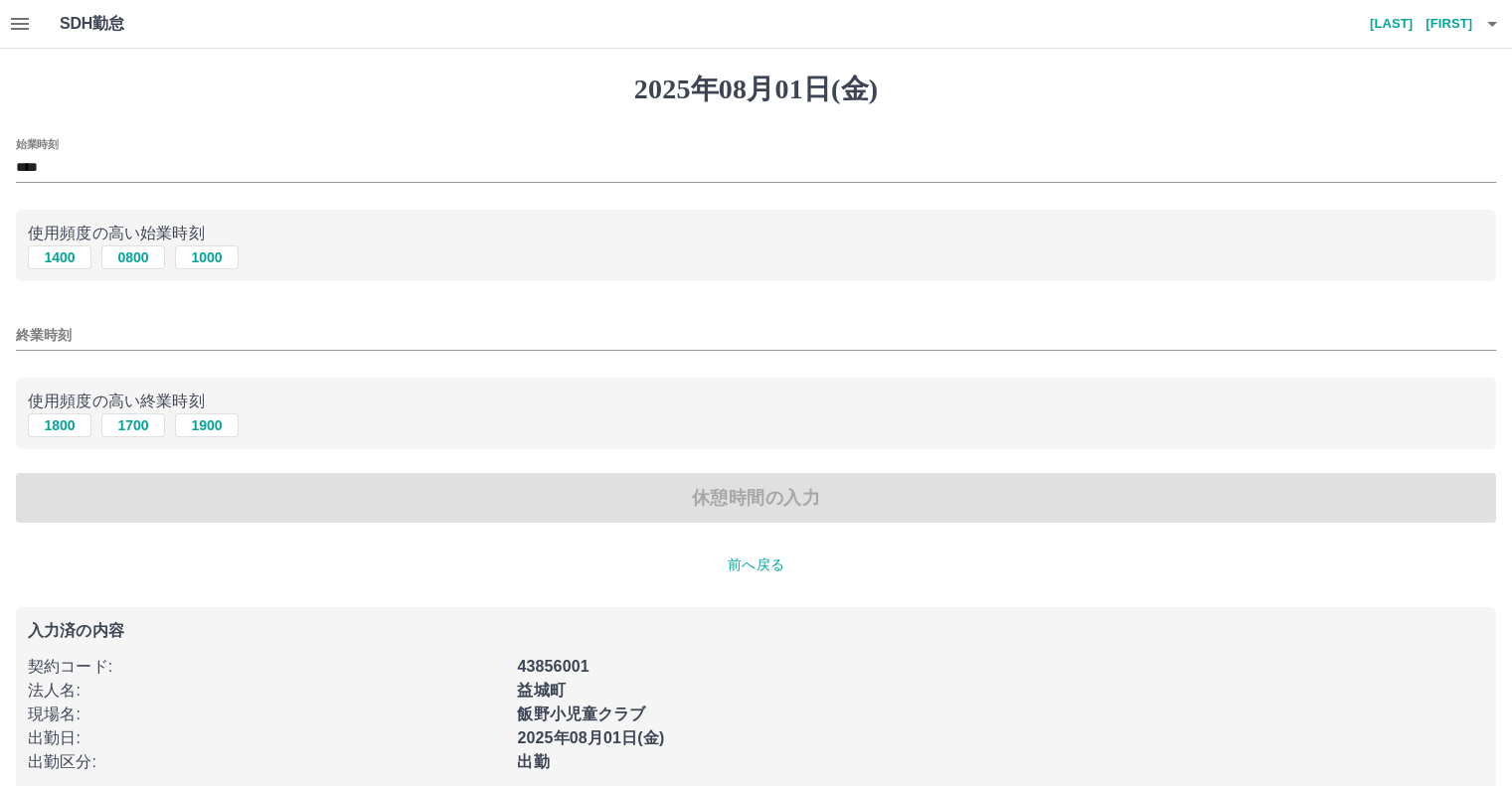 click on "終業時刻" at bounding box center (756, 335) 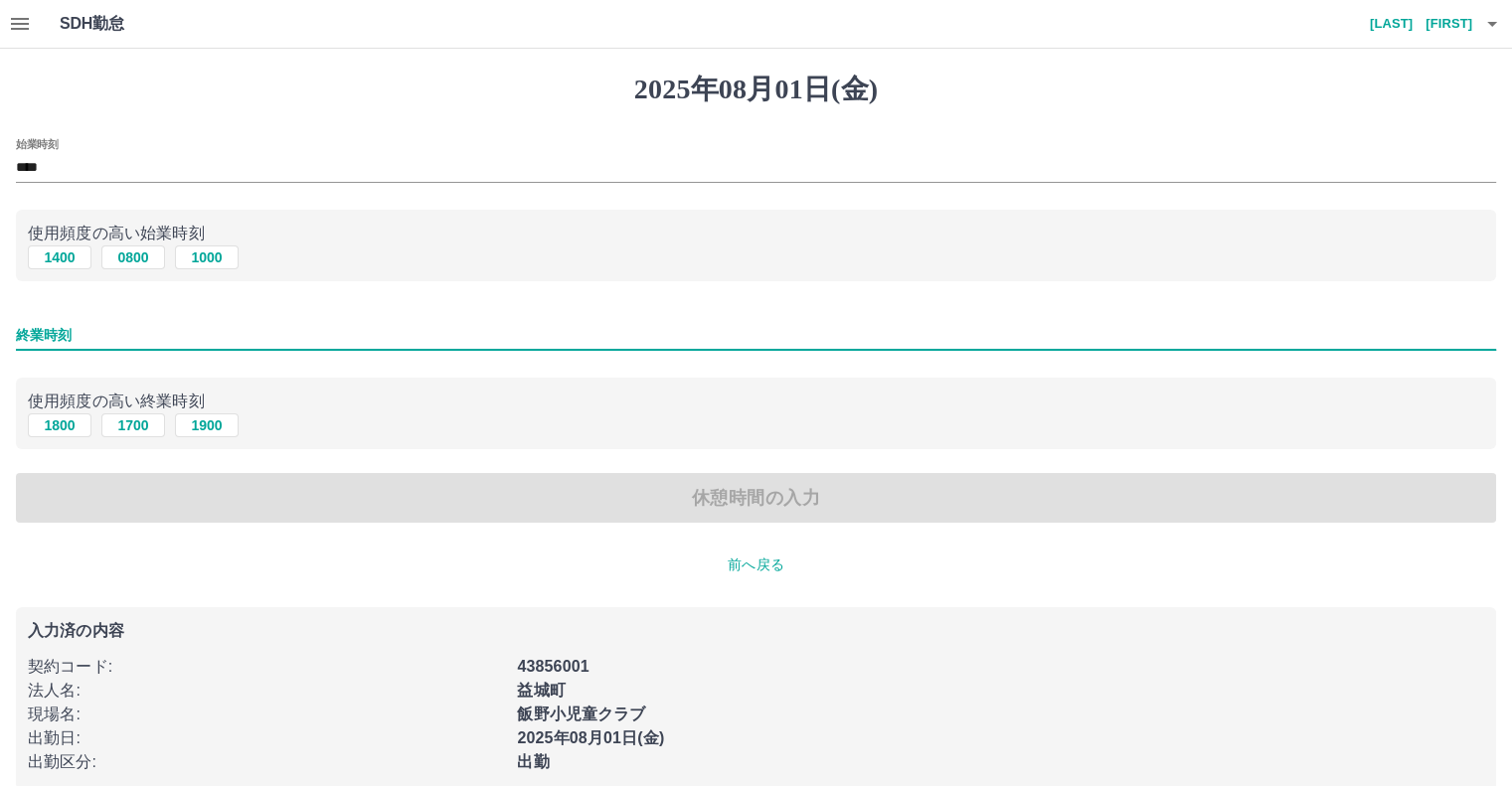 type on "****" 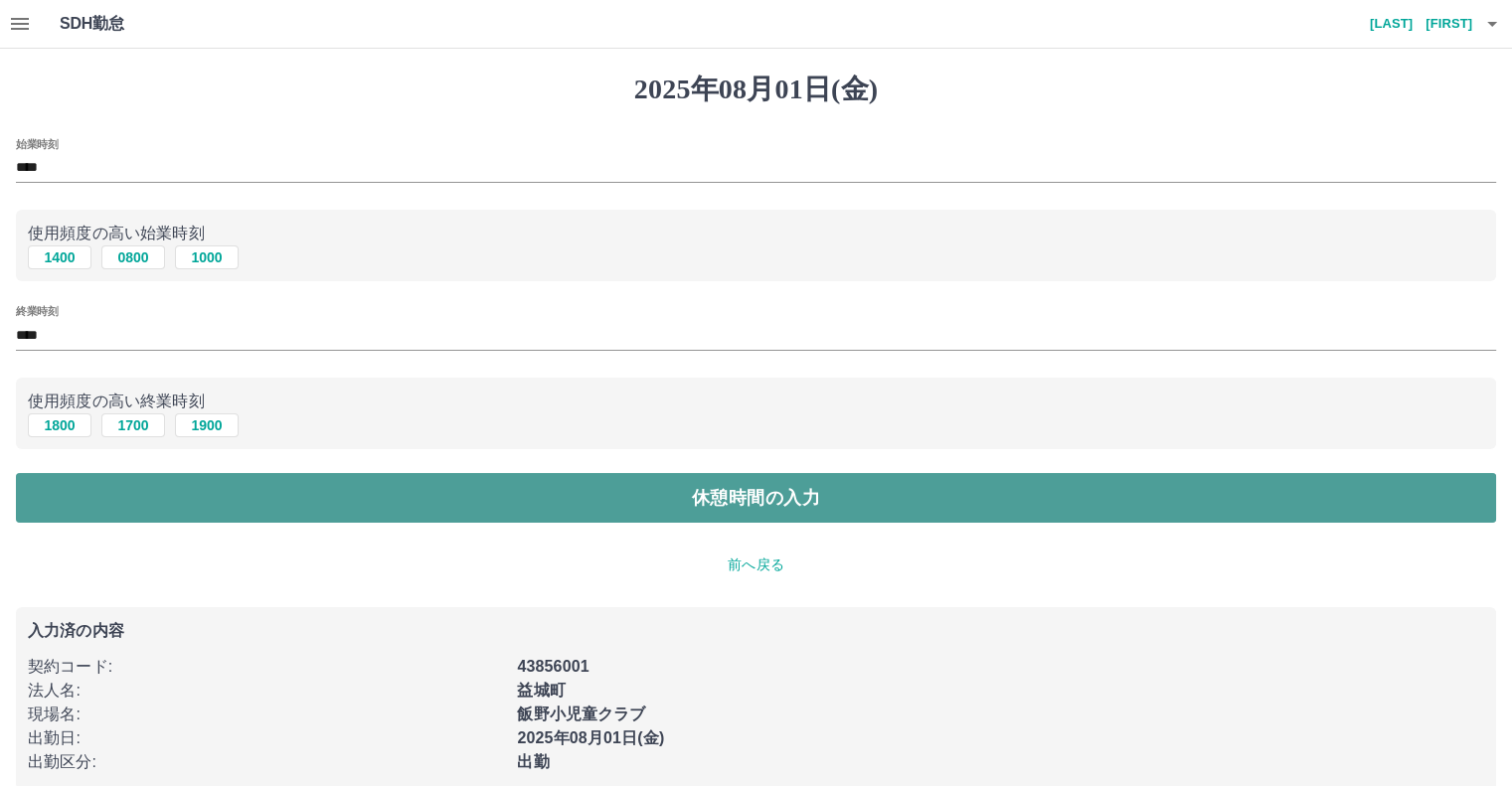 click on "休憩時間の入力" at bounding box center [756, 498] 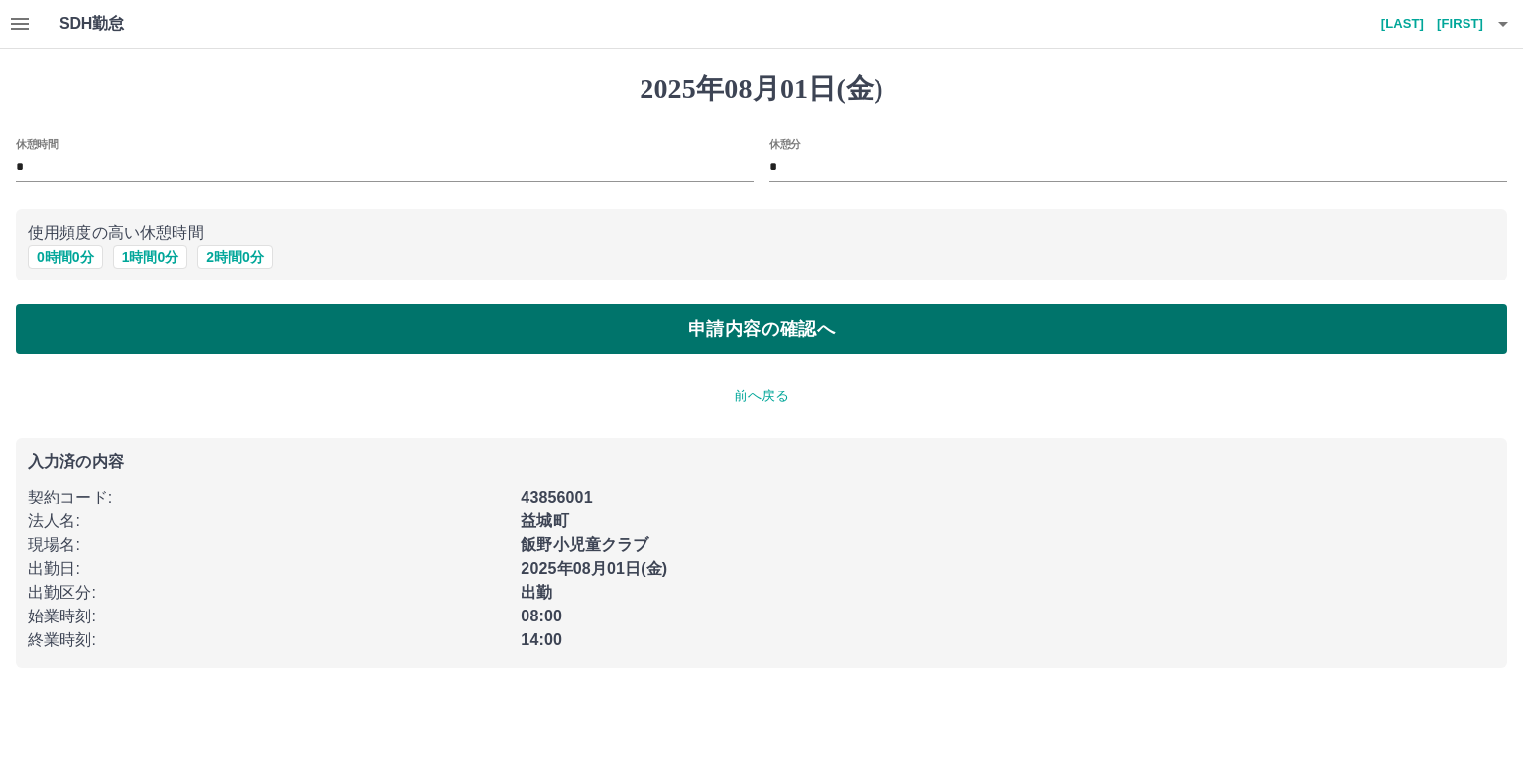 click on "申請内容の確認へ" at bounding box center (762, 329) 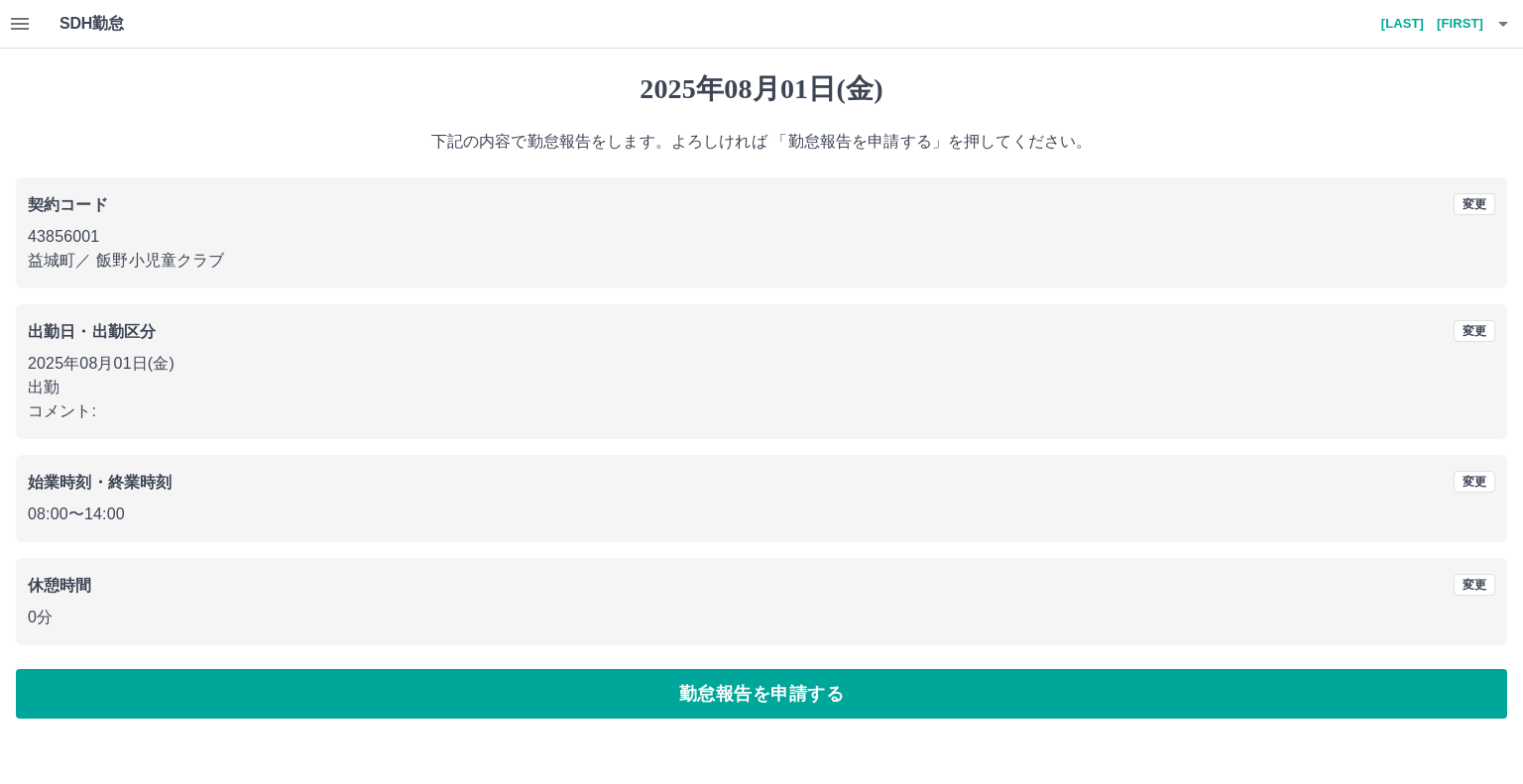 click on "契約コード 変更 43856001 [CITY]  ／   [SCHOOL_NAME] 出勤日・出勤区分 変更 2025年08月01日(金) 出勤 コメント:  始業時刻・終業時刻 変更 08:00 〜 14:00 休憩時間 変更 0分" at bounding box center [762, 411] 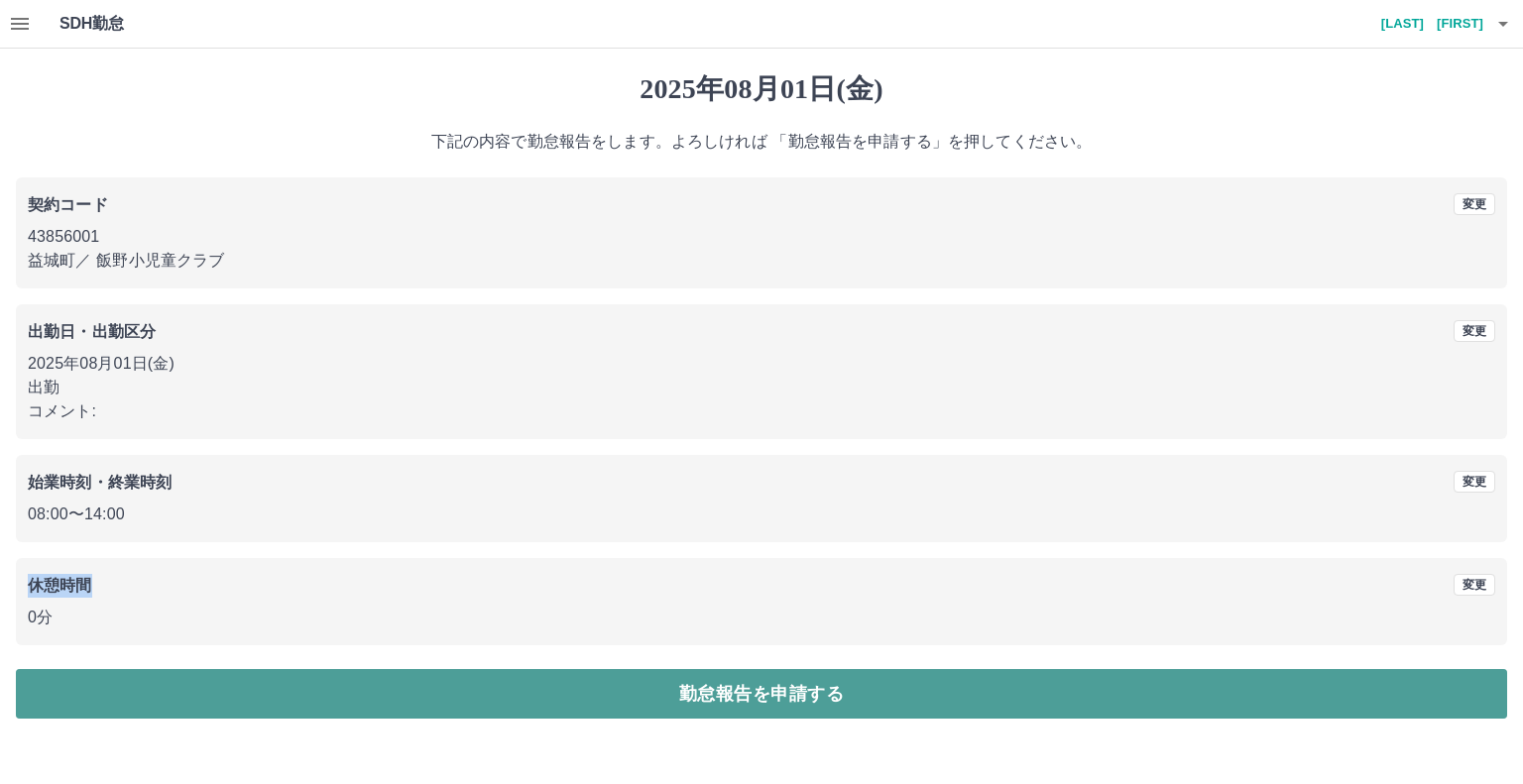 click on "勤怠報告を申請する" at bounding box center (762, 694) 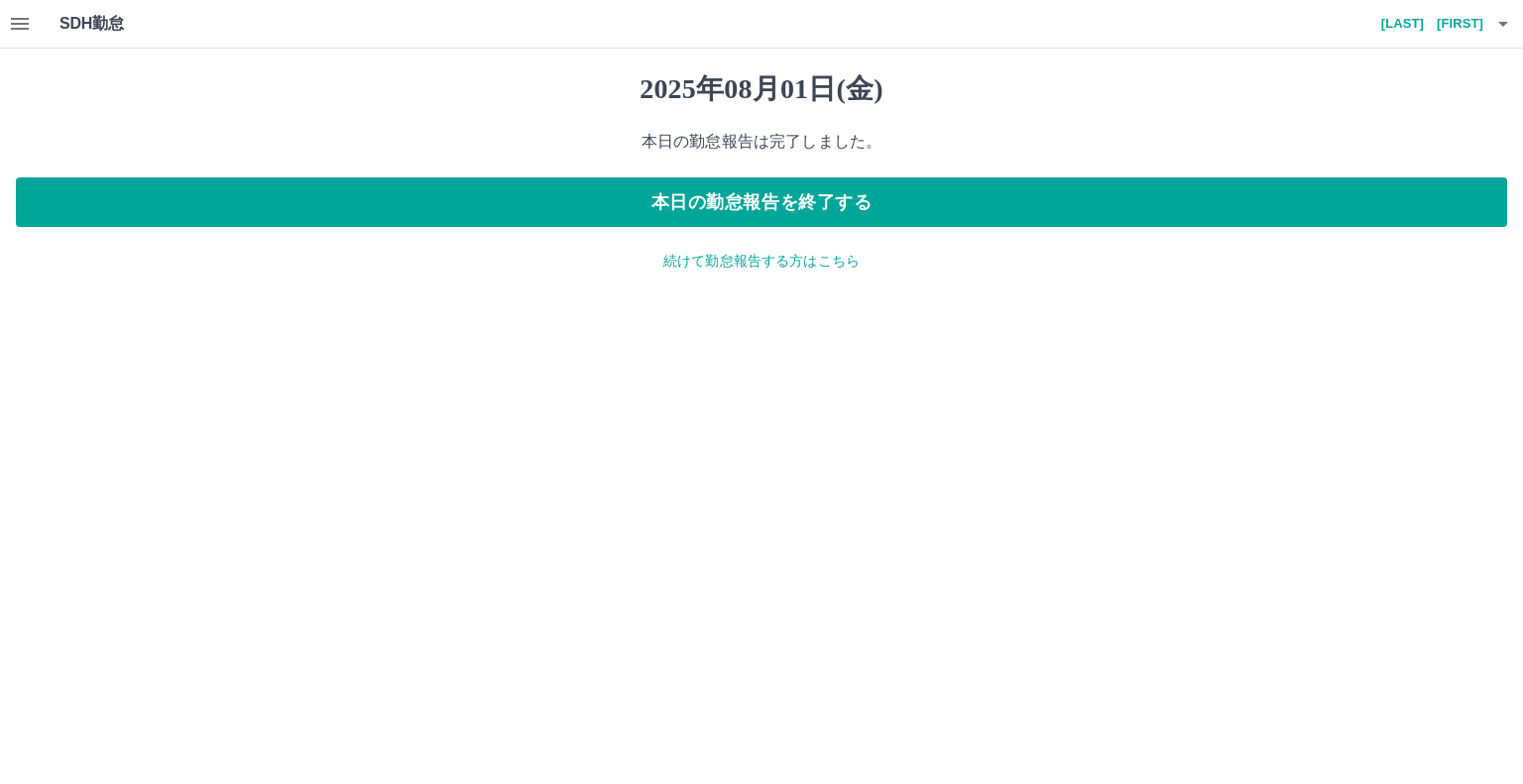 click on "続けて勤怠報告する方はこちら" at bounding box center (762, 261) 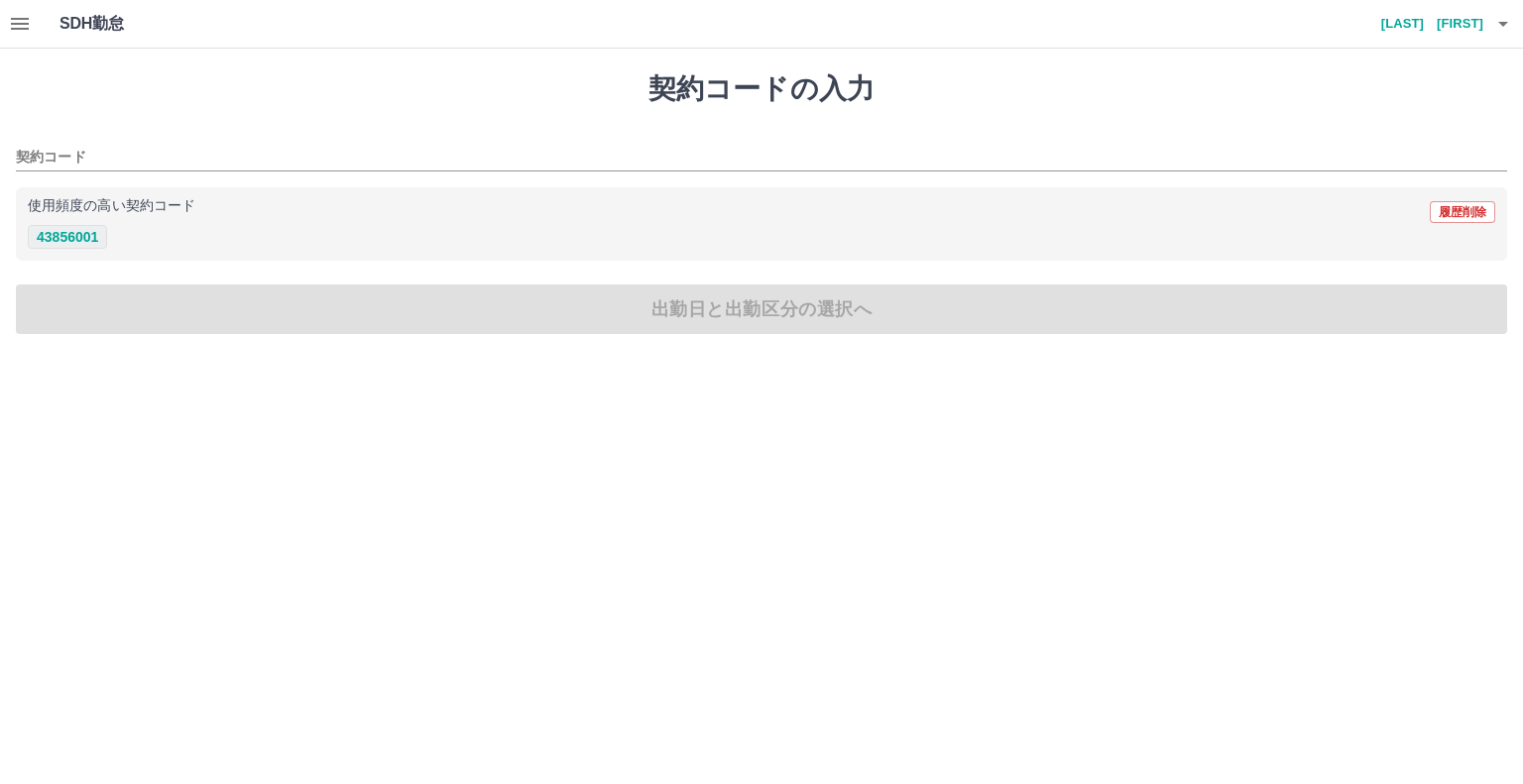 click on "43856001" at bounding box center (67, 237) 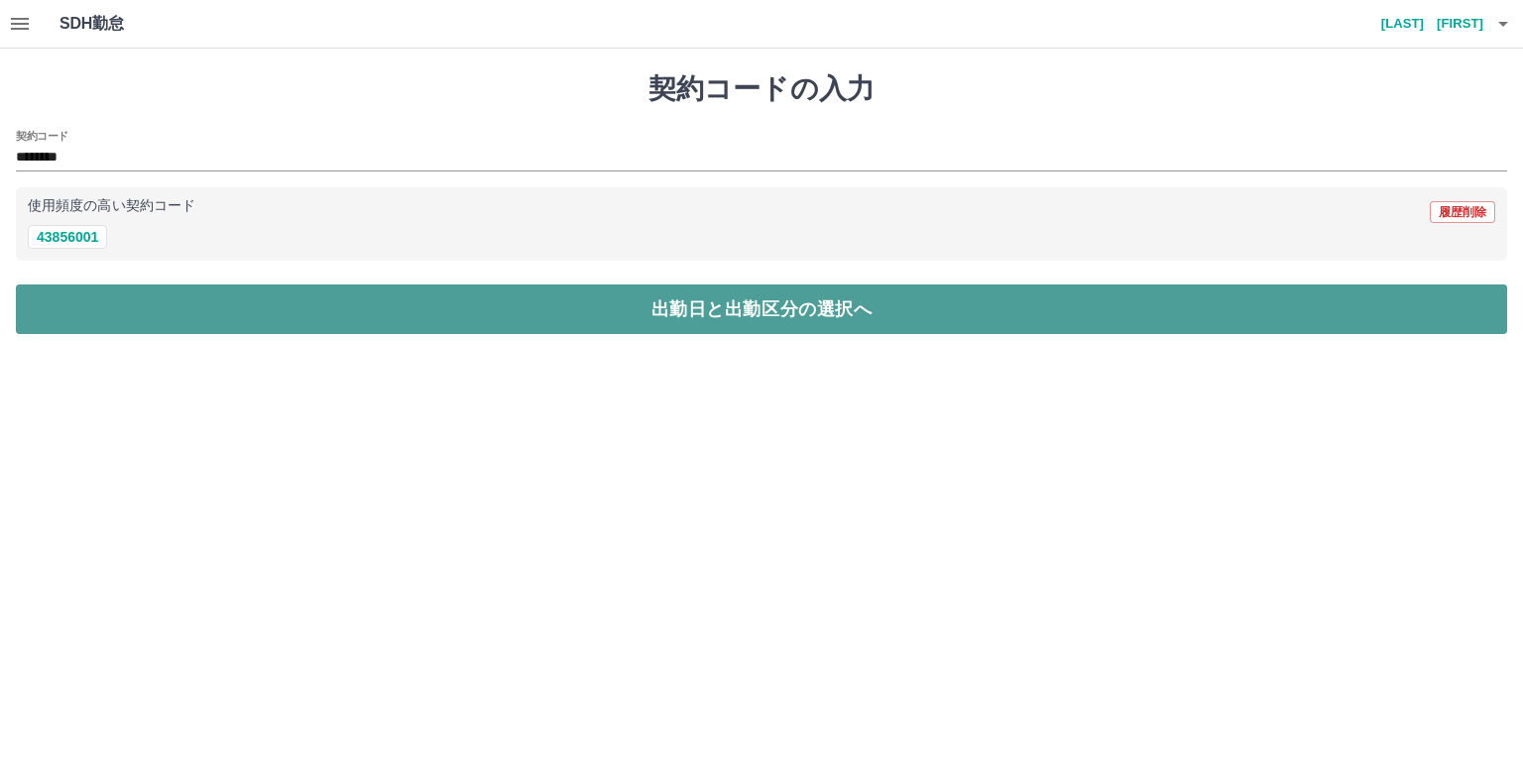 click on "出勤日と出勤区分の選択へ" at bounding box center [762, 309] 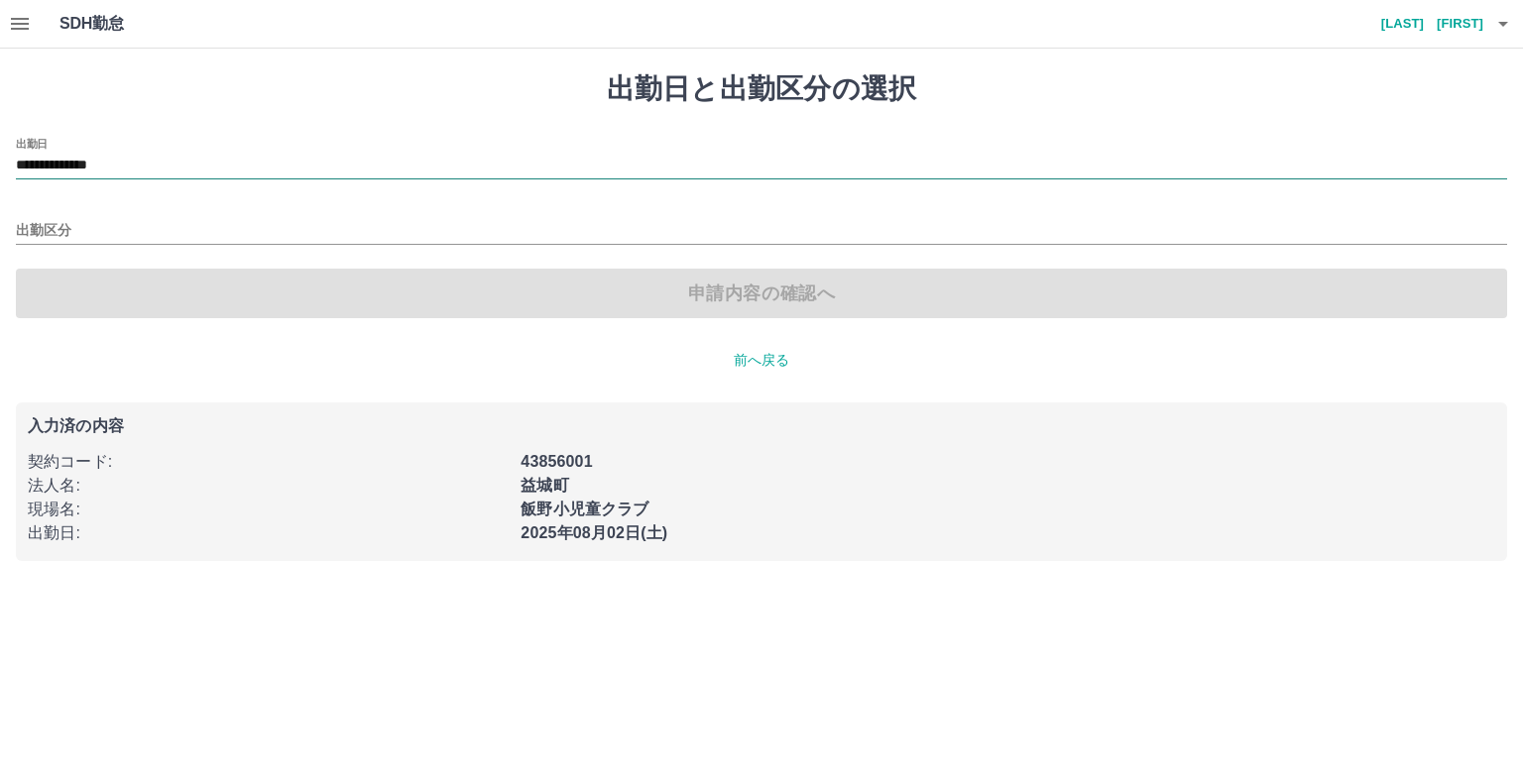 click on "**********" at bounding box center [762, 166] 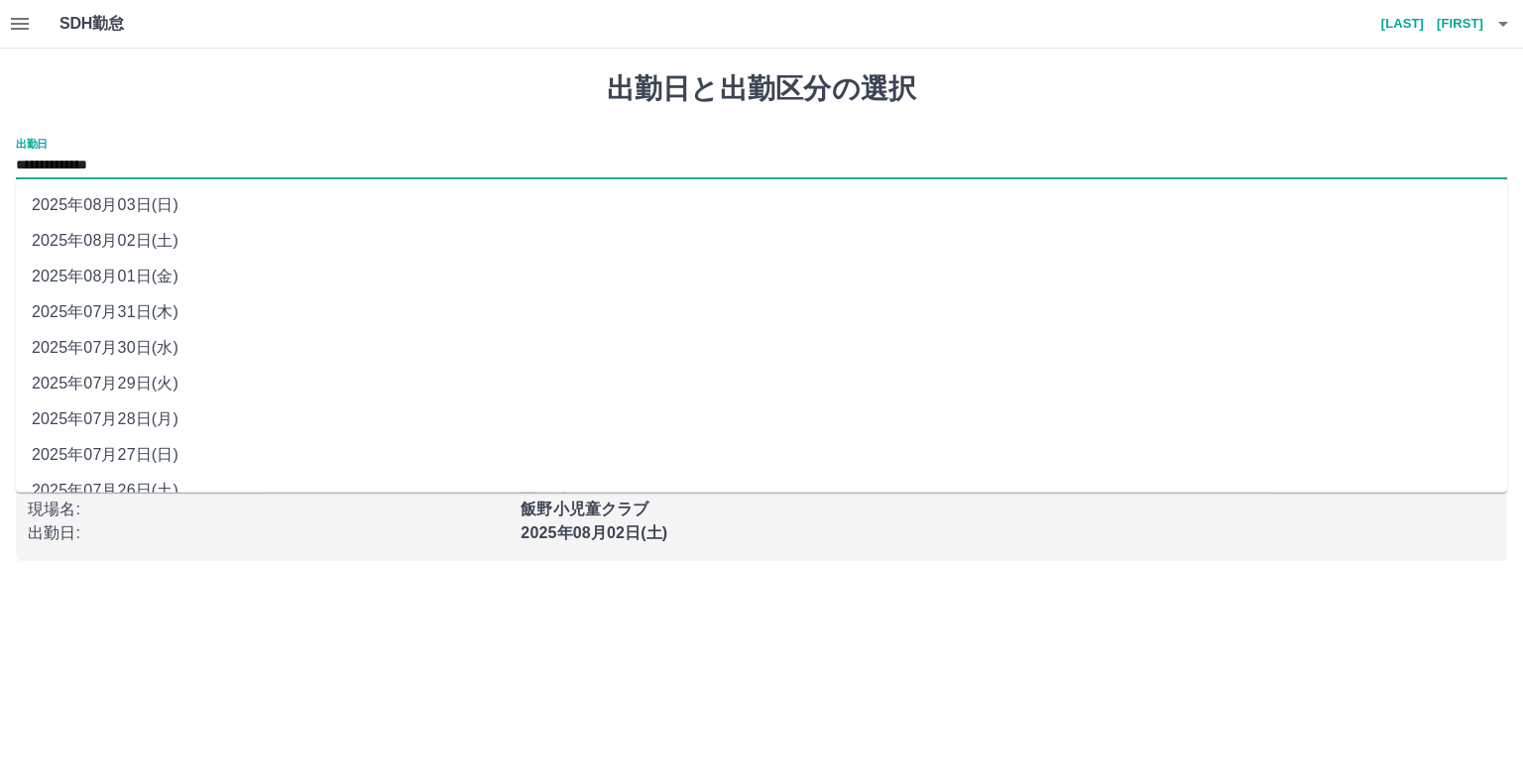 click on "2025年08月03日(日)" at bounding box center [762, 205] 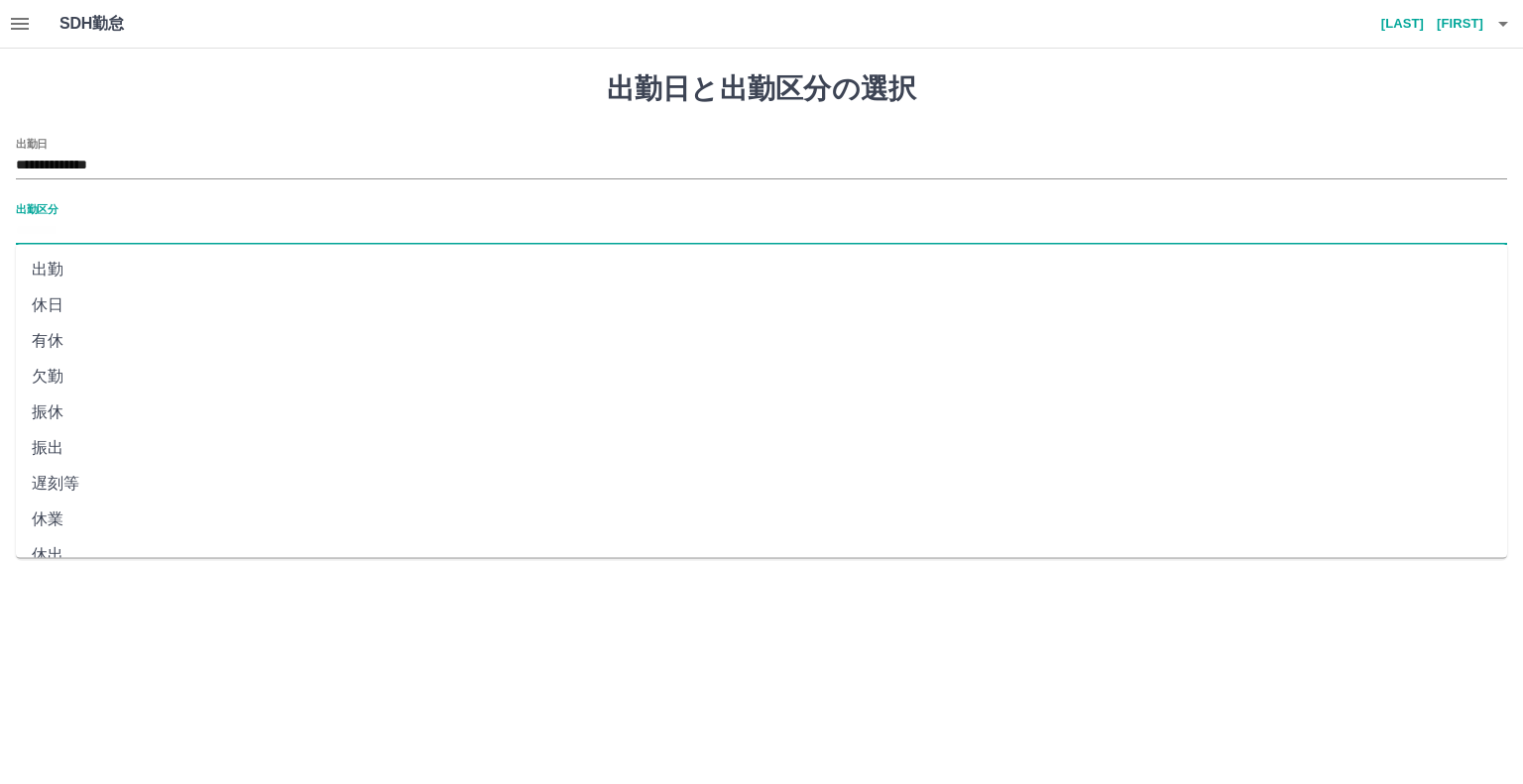 drag, startPoint x: 83, startPoint y: 225, endPoint x: 70, endPoint y: 233, distance: 15.264338 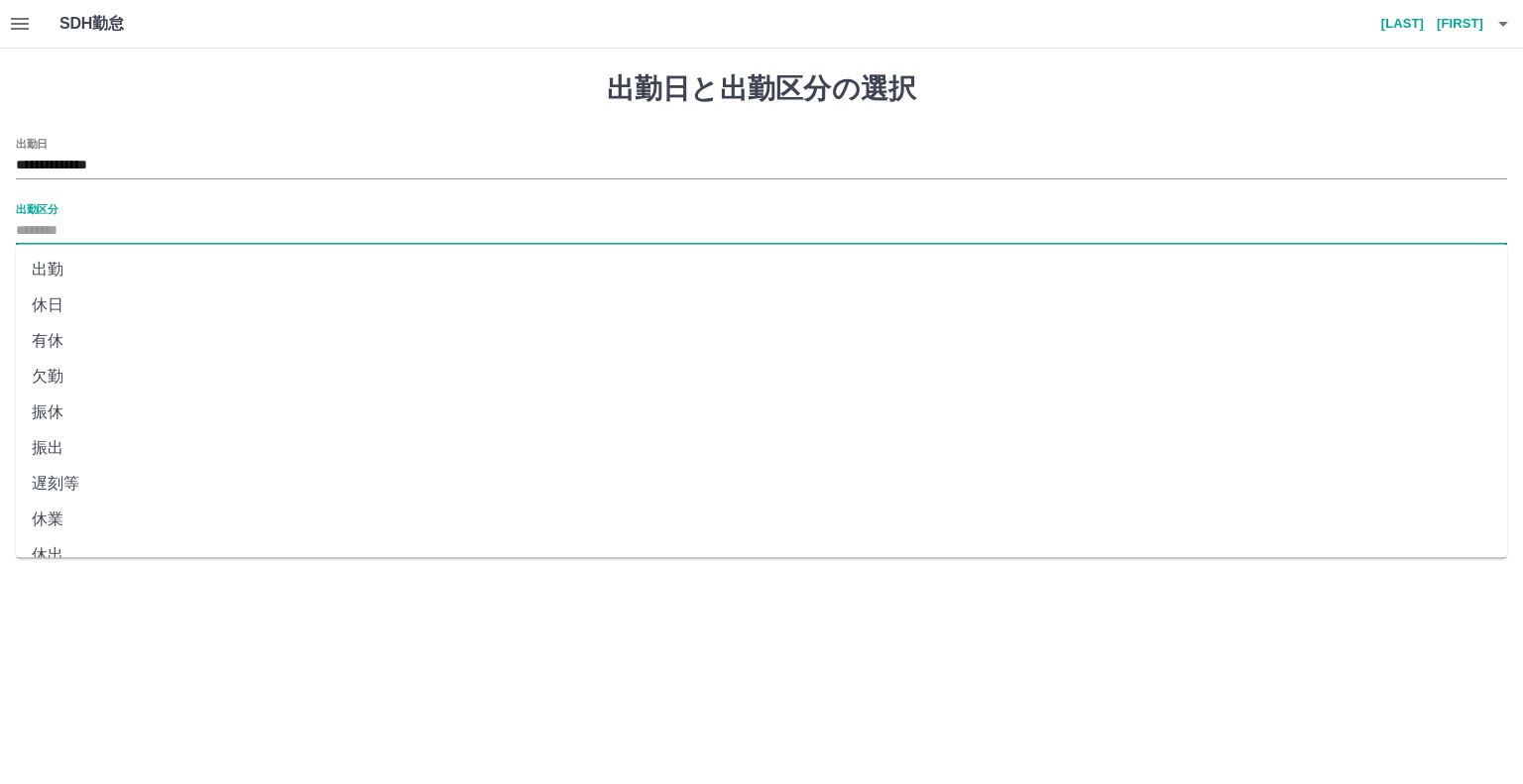 click on "出勤区分" at bounding box center (762, 231) 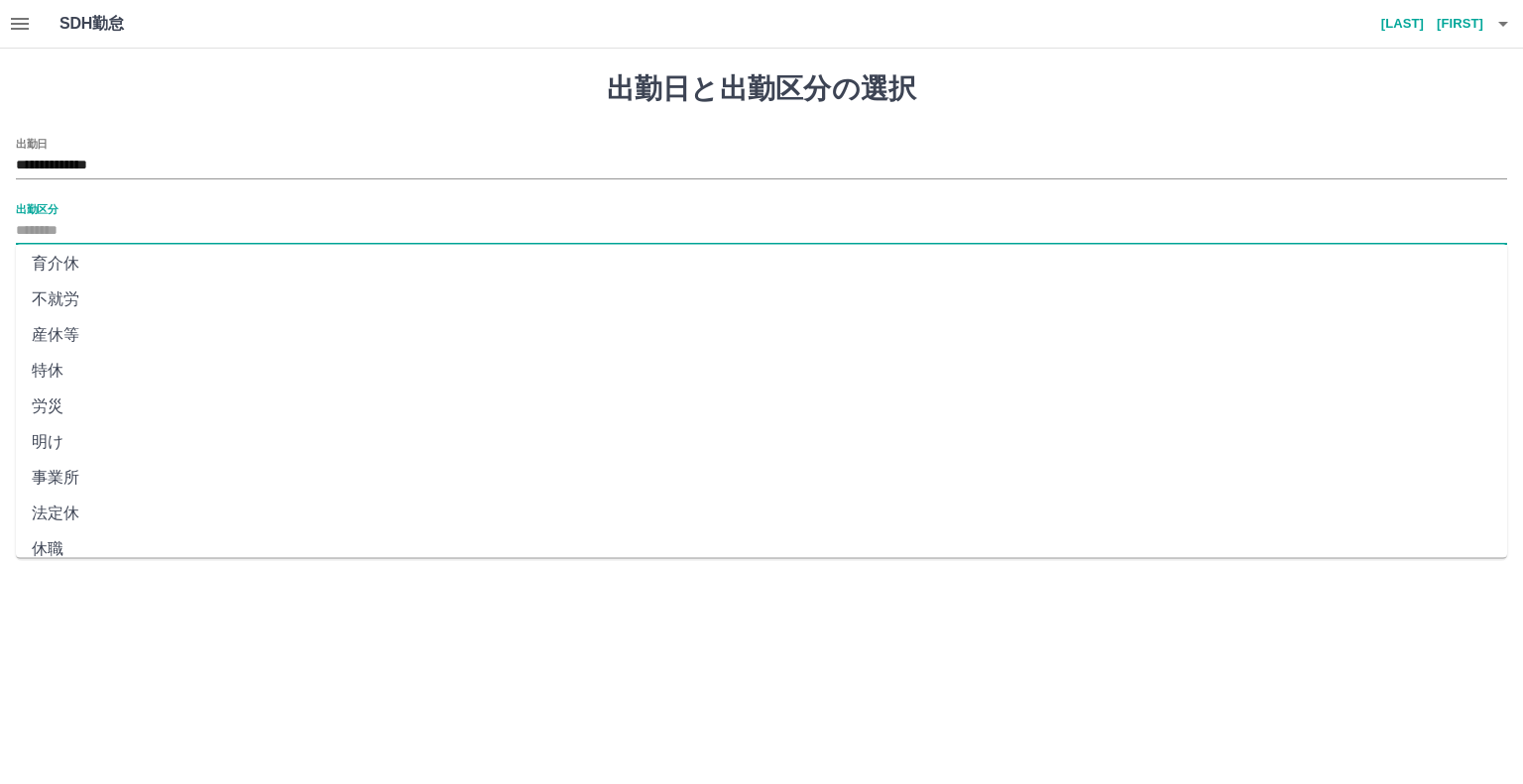 scroll, scrollTop: 344, scrollLeft: 0, axis: vertical 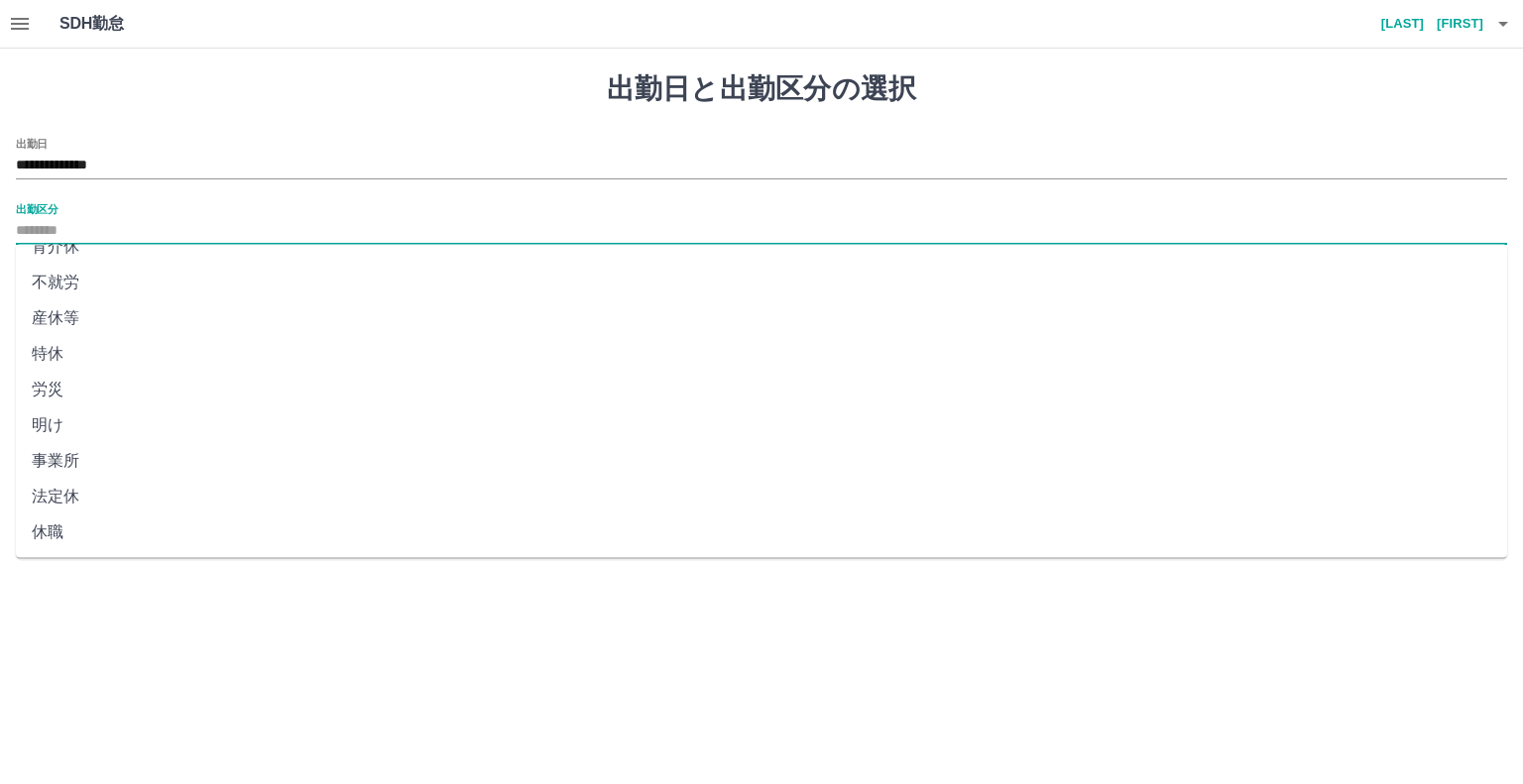 click on "法定休" at bounding box center (762, 497) 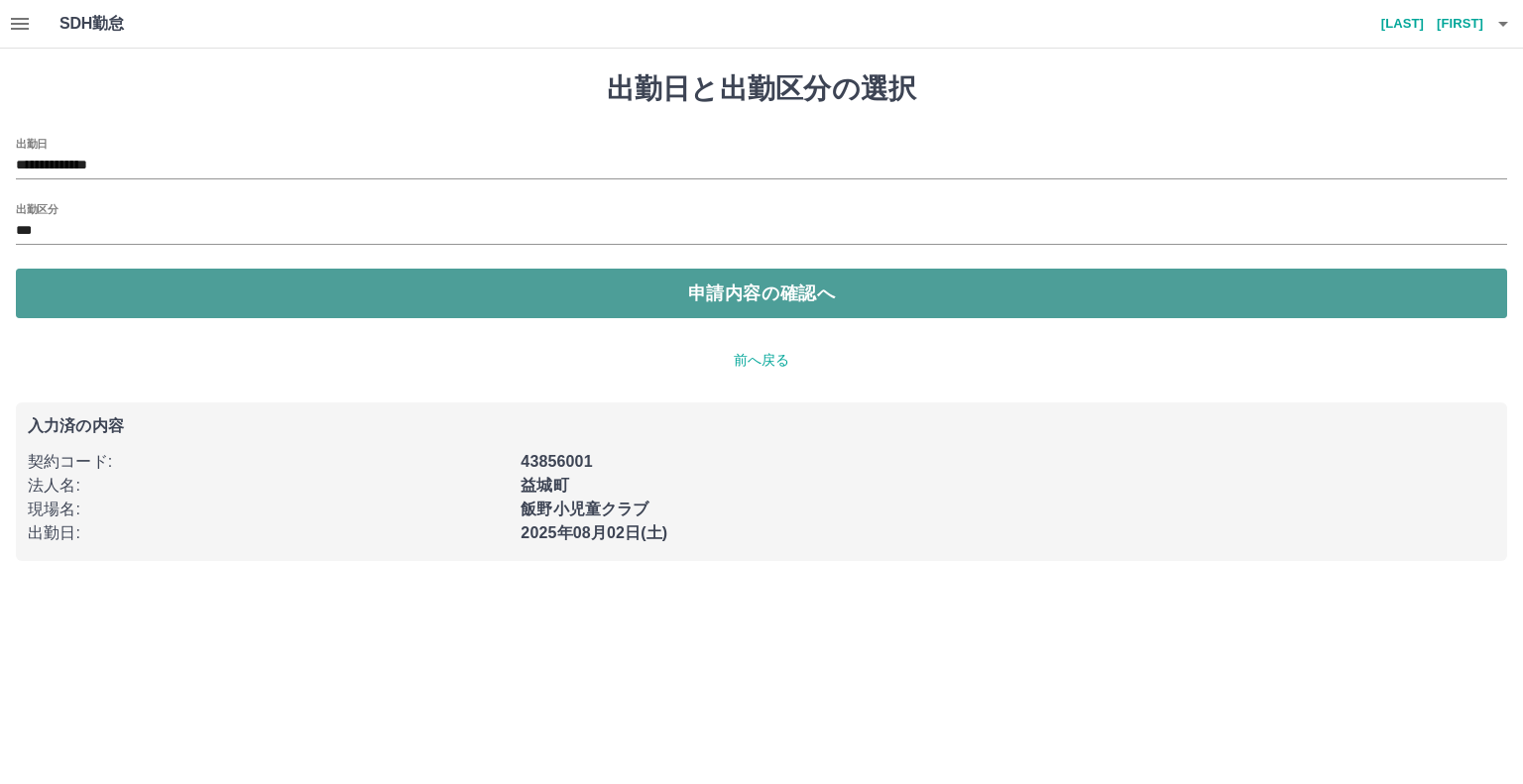 click on "申請内容の確認へ" at bounding box center (762, 293) 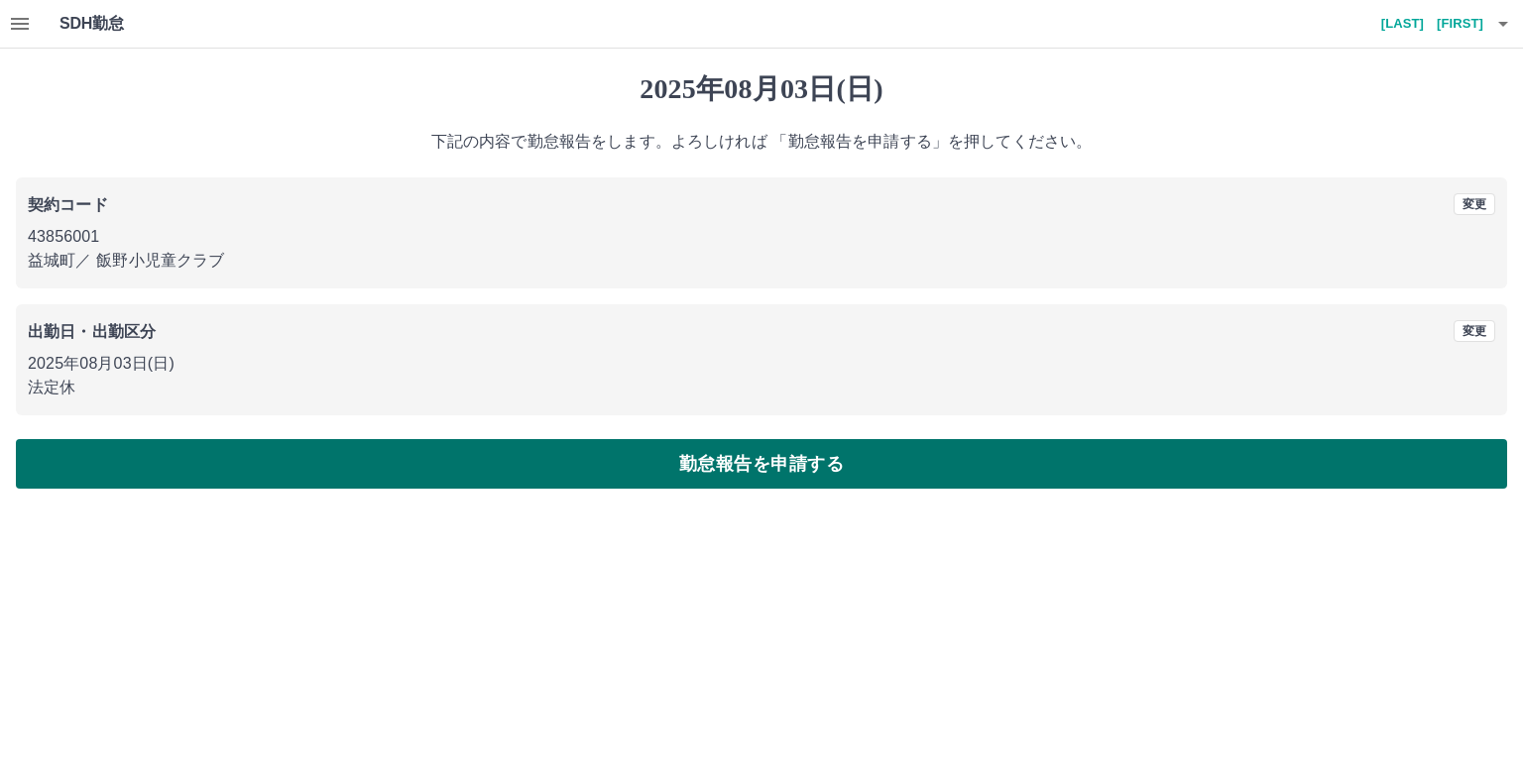 click on "勤怠報告を申請する" at bounding box center [762, 464] 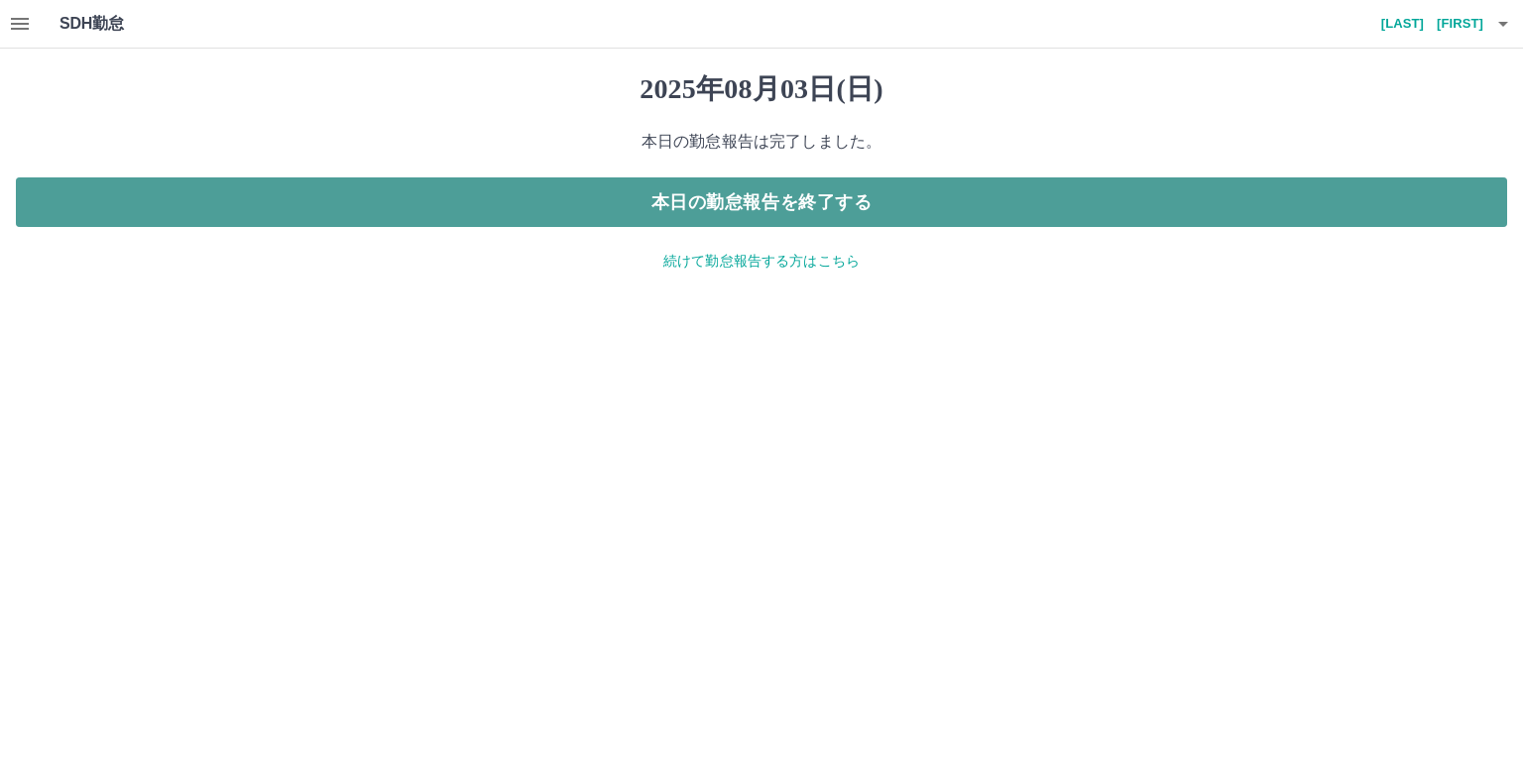 click on "本日の勤怠報告を終了する" at bounding box center [762, 202] 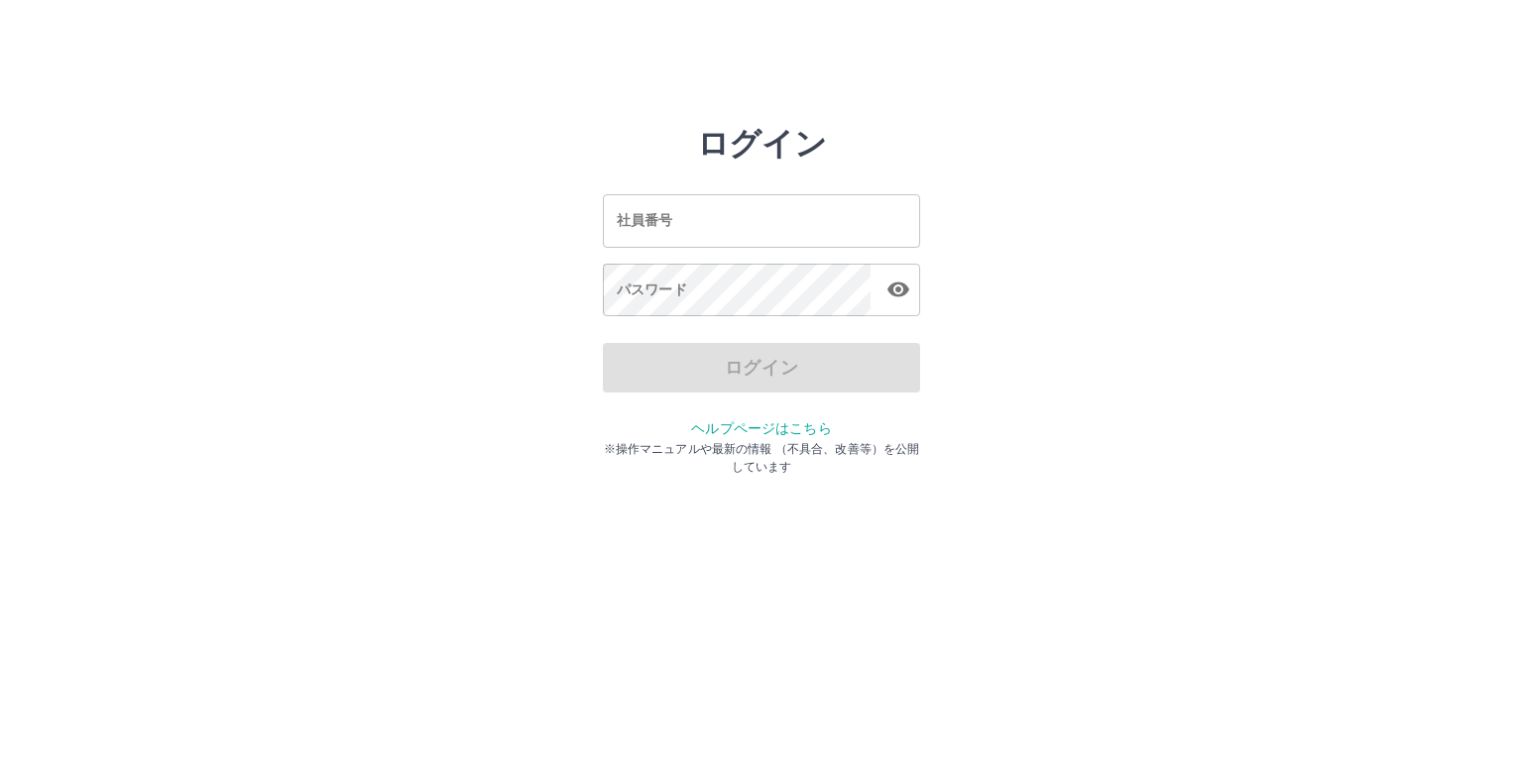 scroll, scrollTop: 0, scrollLeft: 0, axis: both 